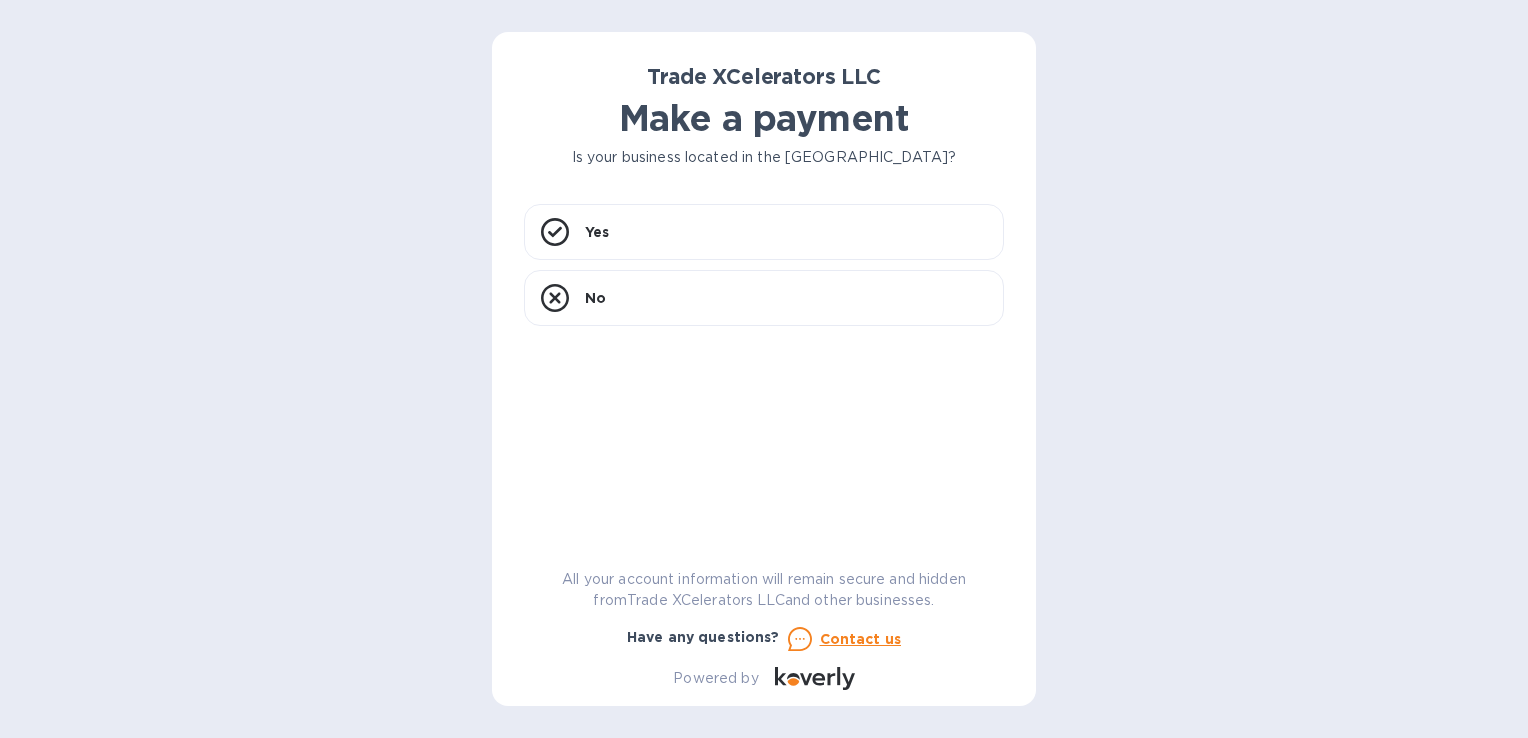 scroll, scrollTop: 0, scrollLeft: 0, axis: both 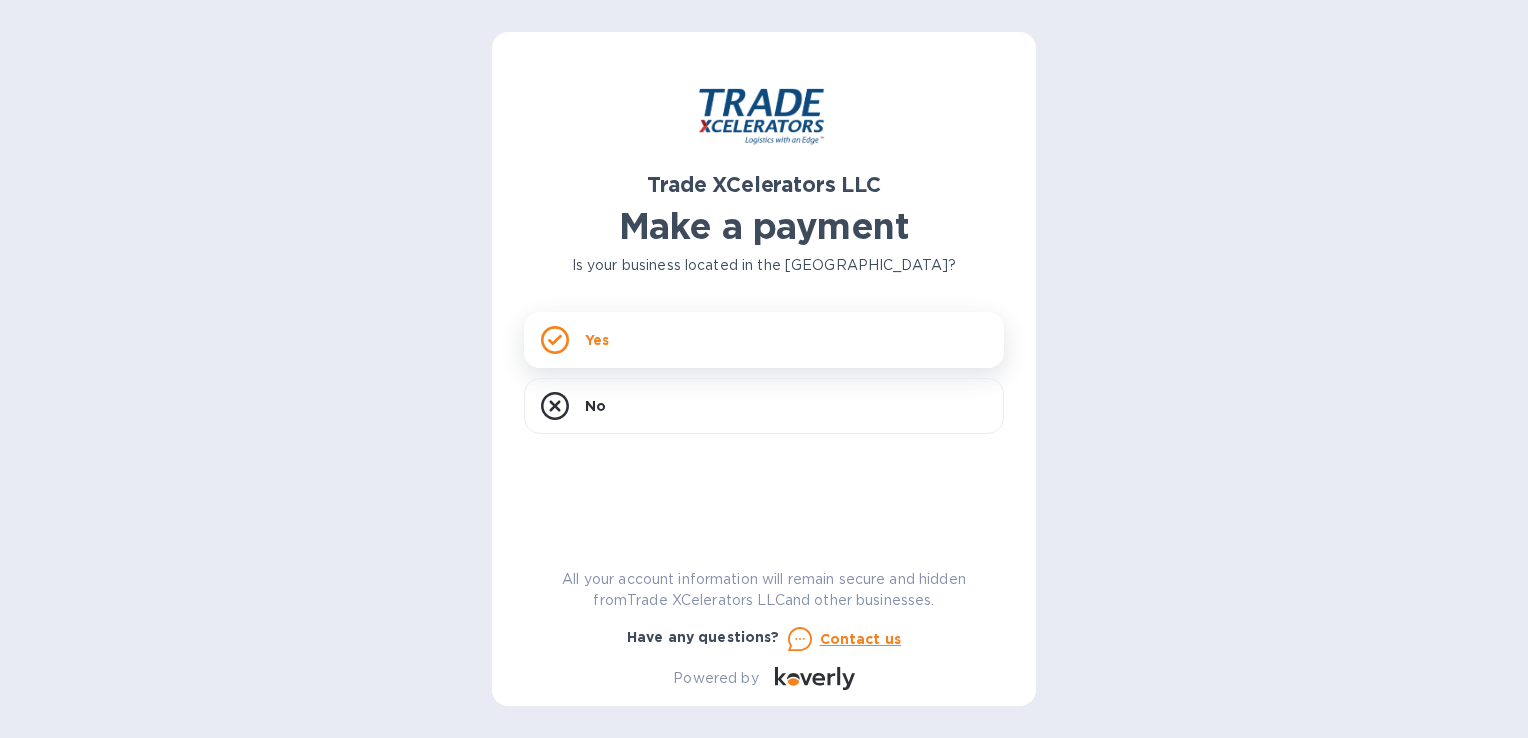 click on "Yes" at bounding box center [764, 340] 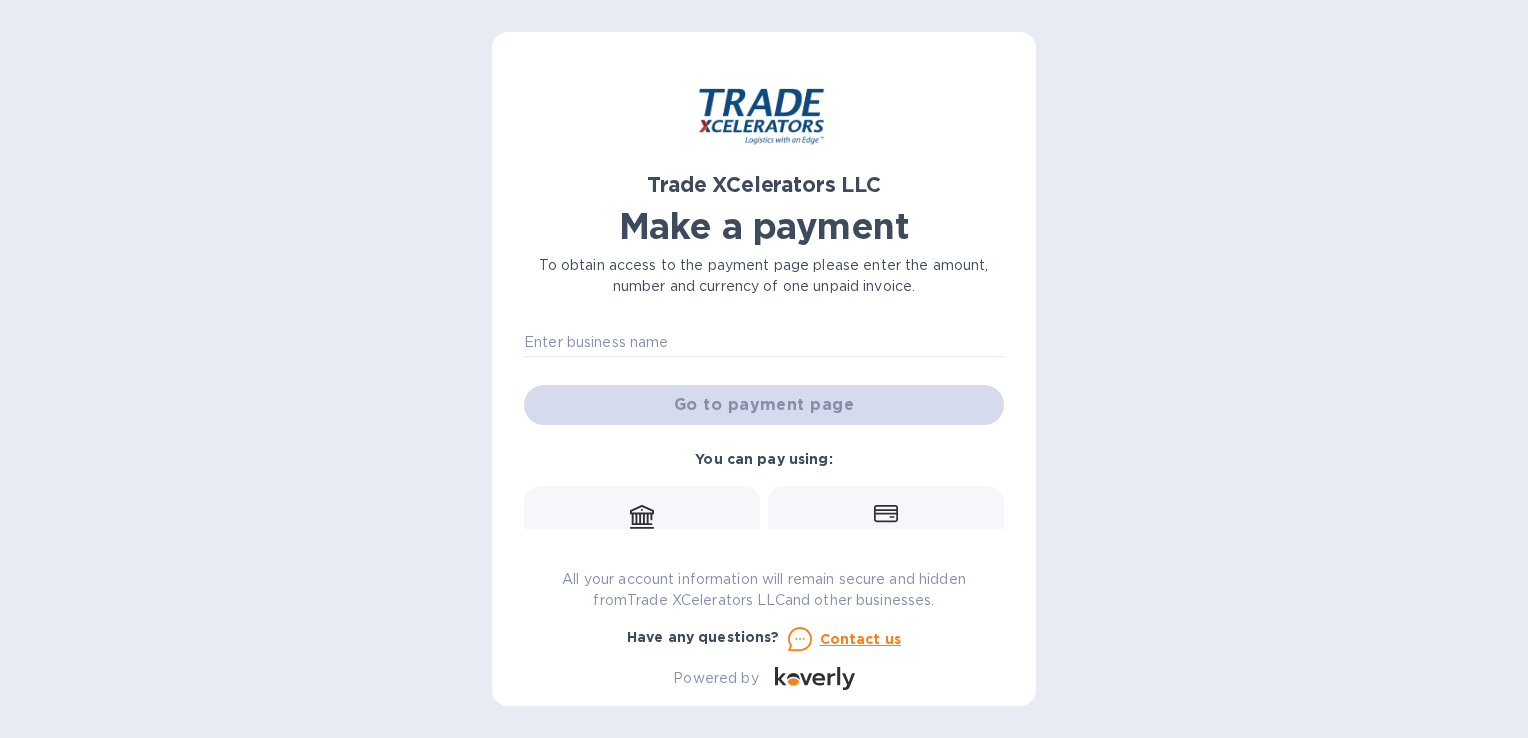 scroll, scrollTop: 237, scrollLeft: 0, axis: vertical 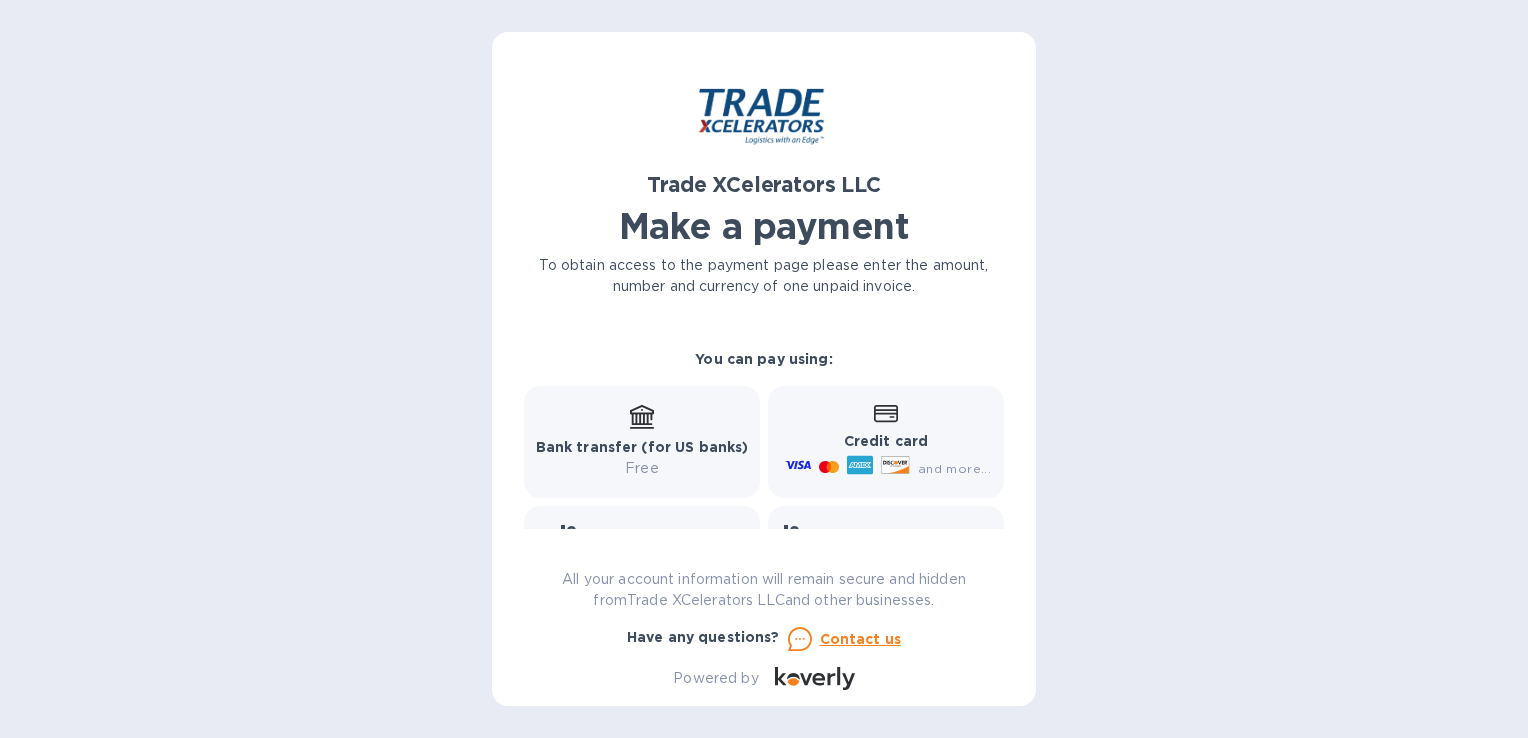 click on "Bank transfer (for US banks)" at bounding box center [642, 447] 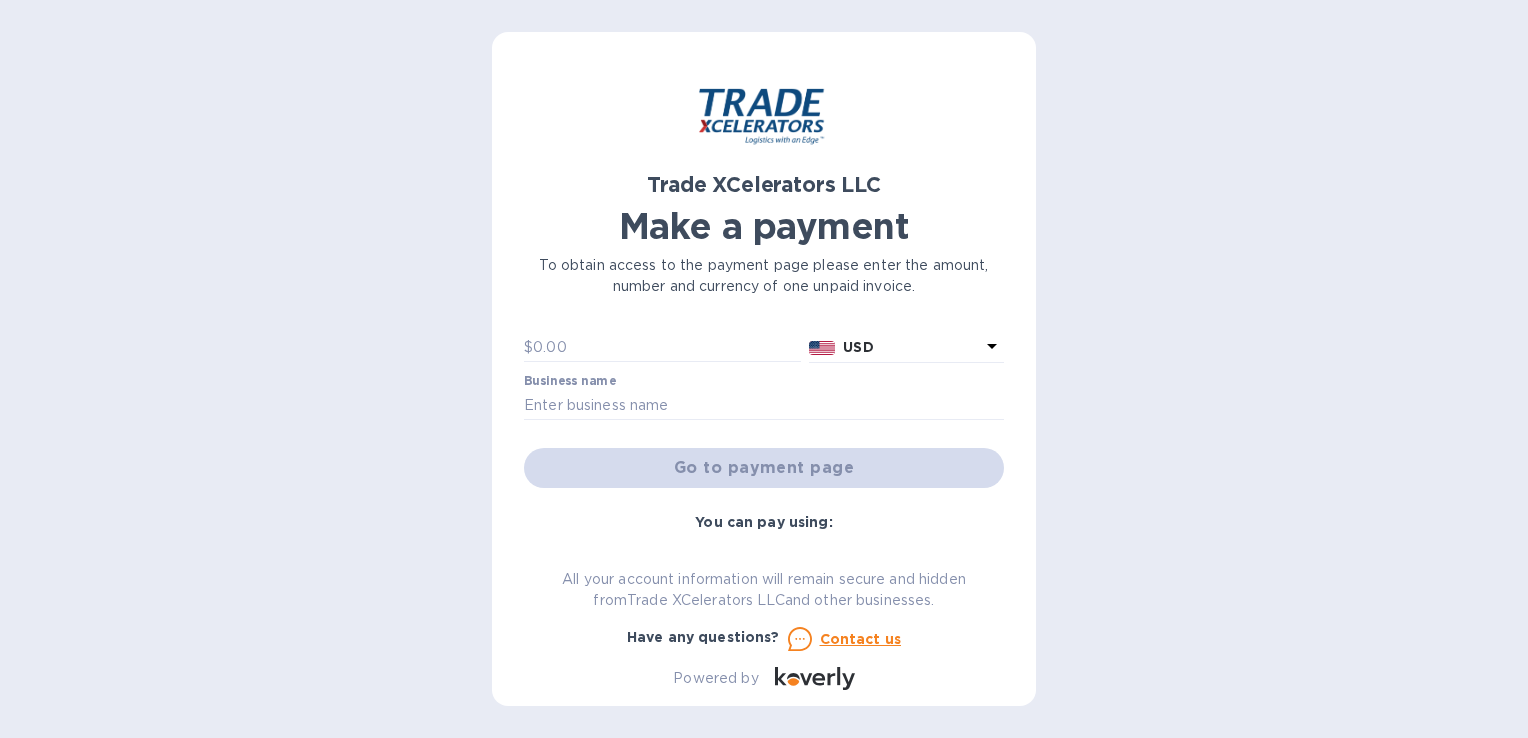 scroll, scrollTop: 0, scrollLeft: 0, axis: both 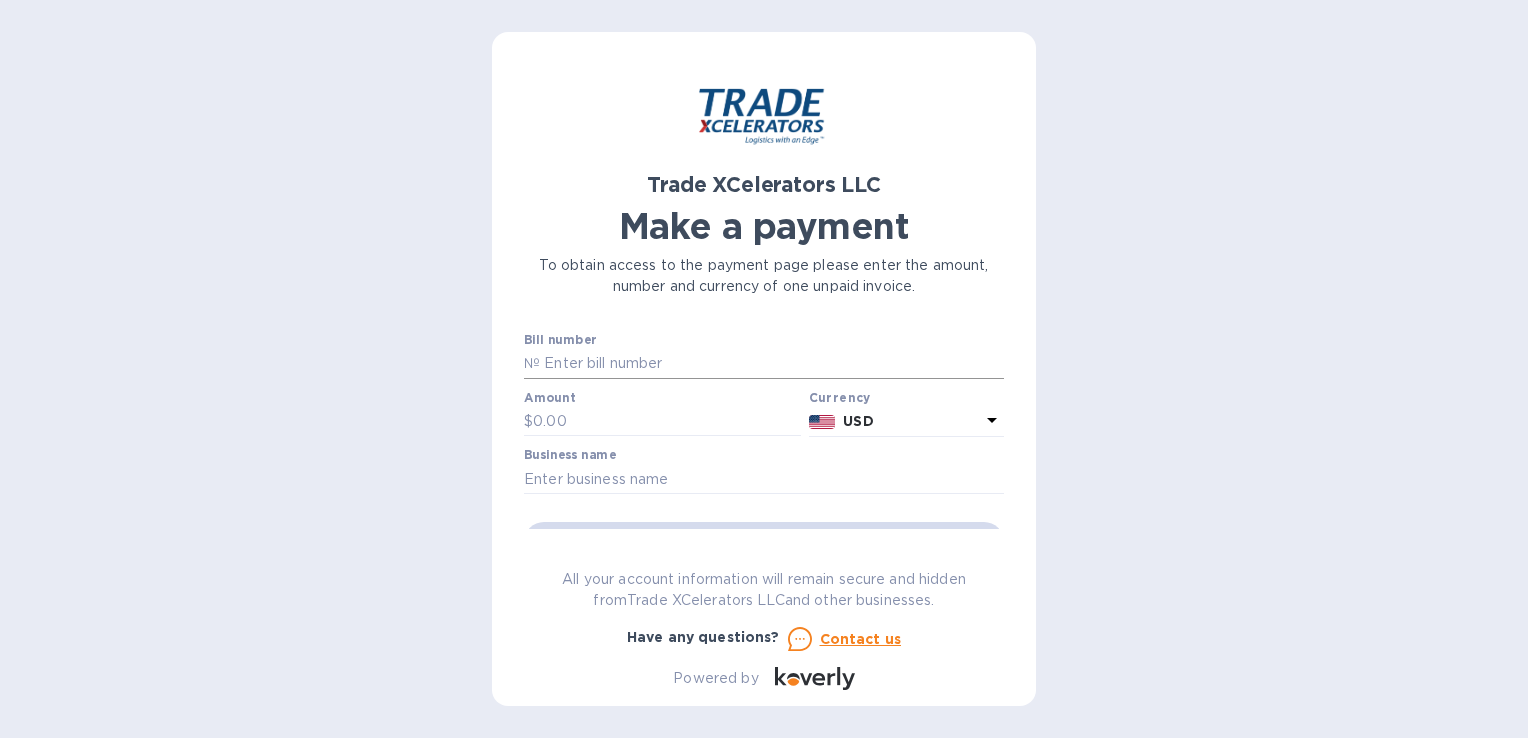 click on "Bill number №" at bounding box center (764, 356) 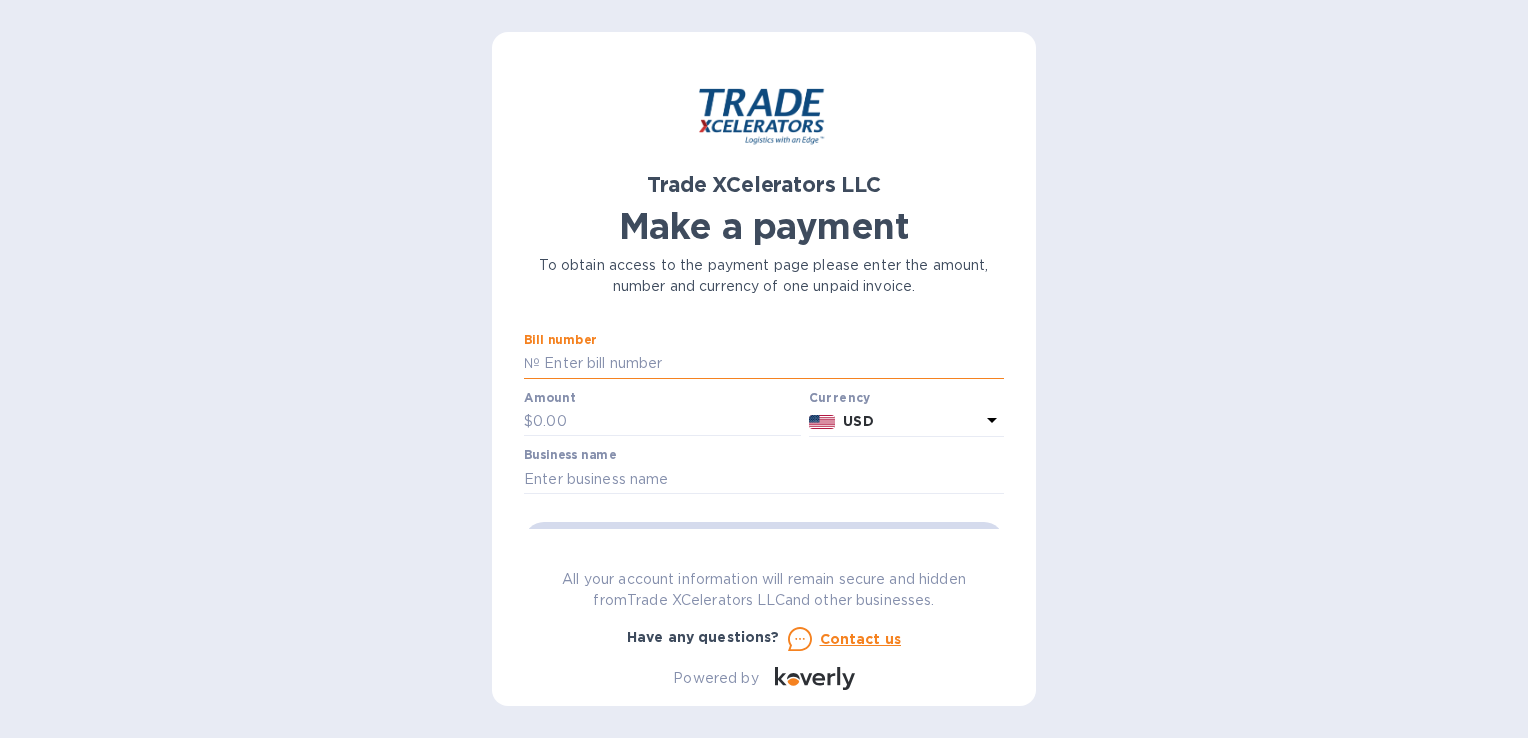 click at bounding box center (772, 364) 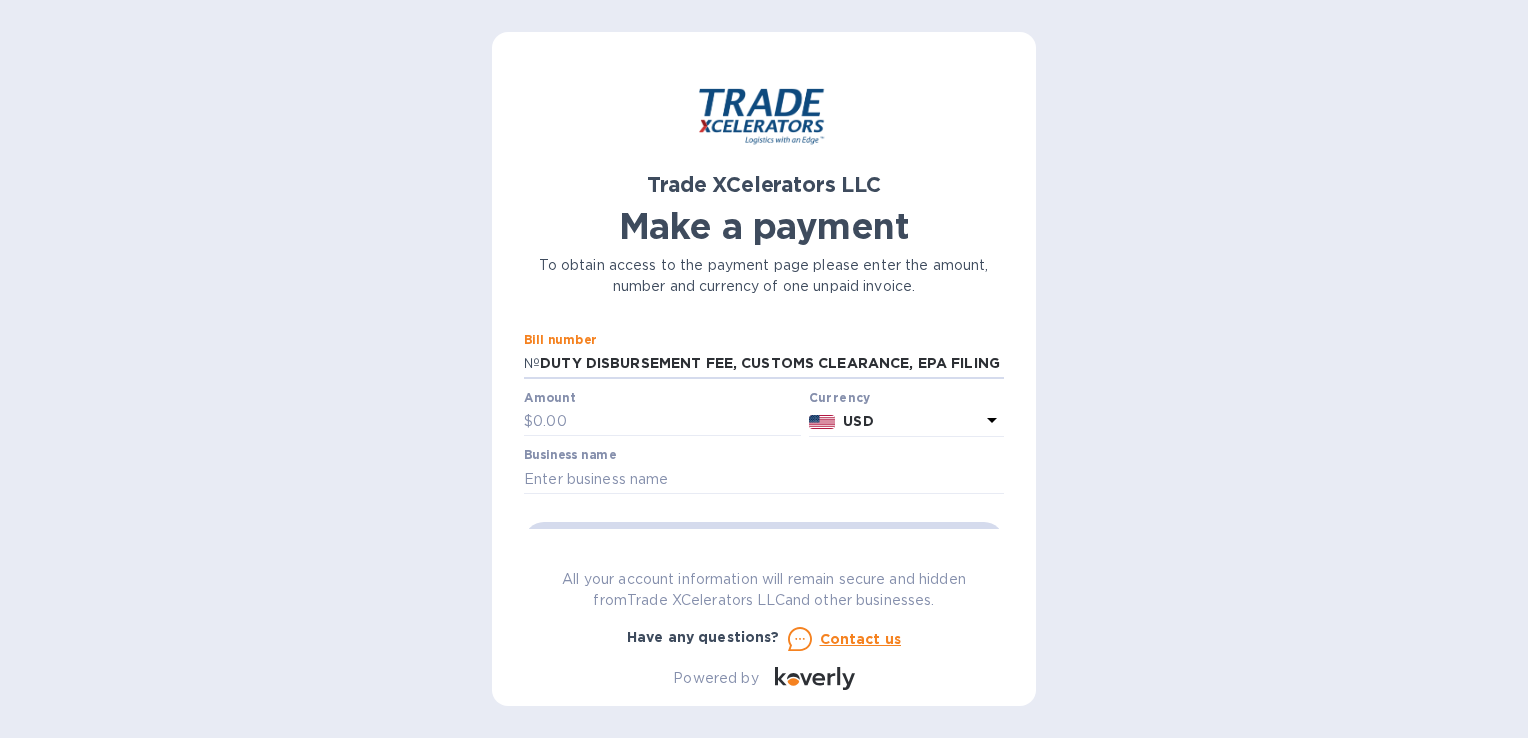 scroll, scrollTop: 0, scrollLeft: 72, axis: horizontal 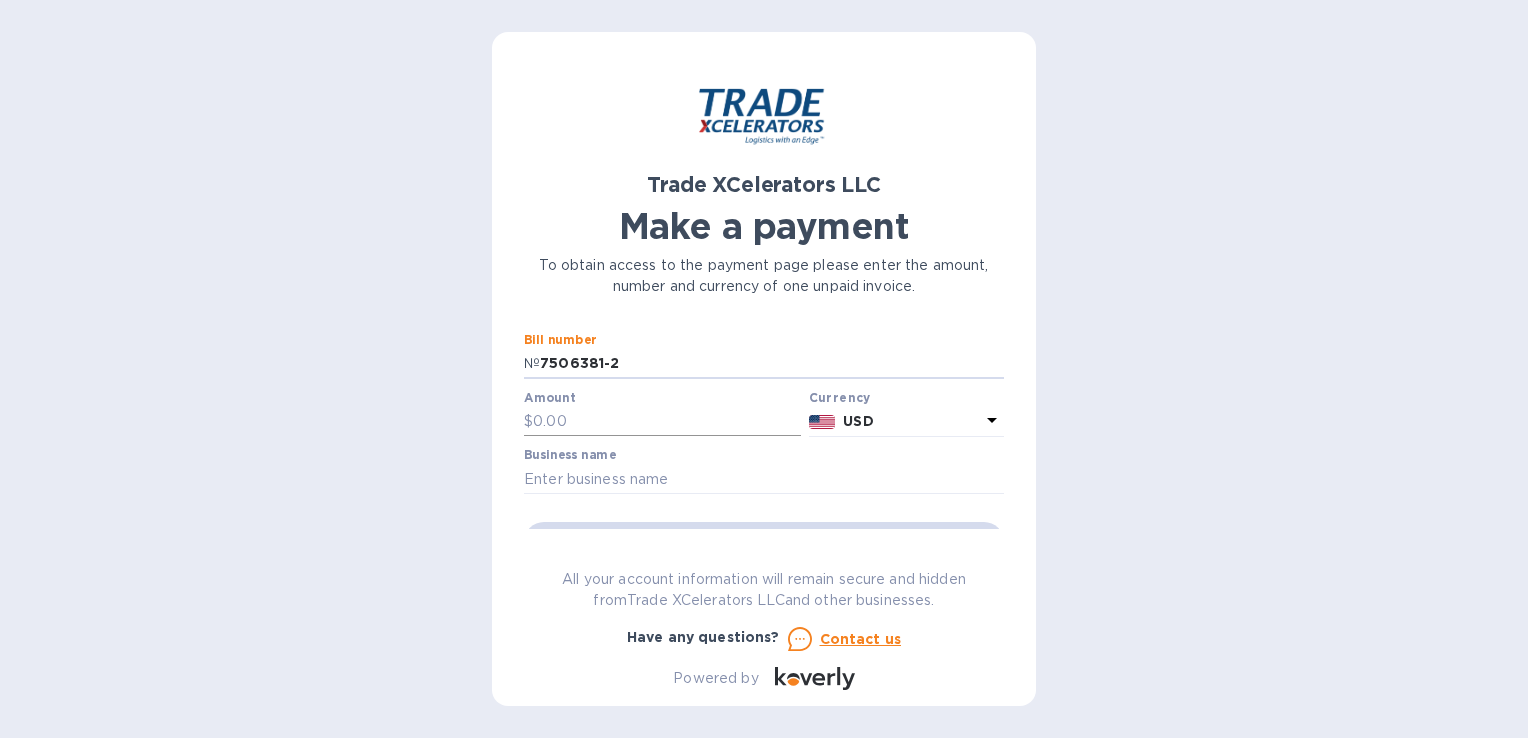 type on "7506381-2" 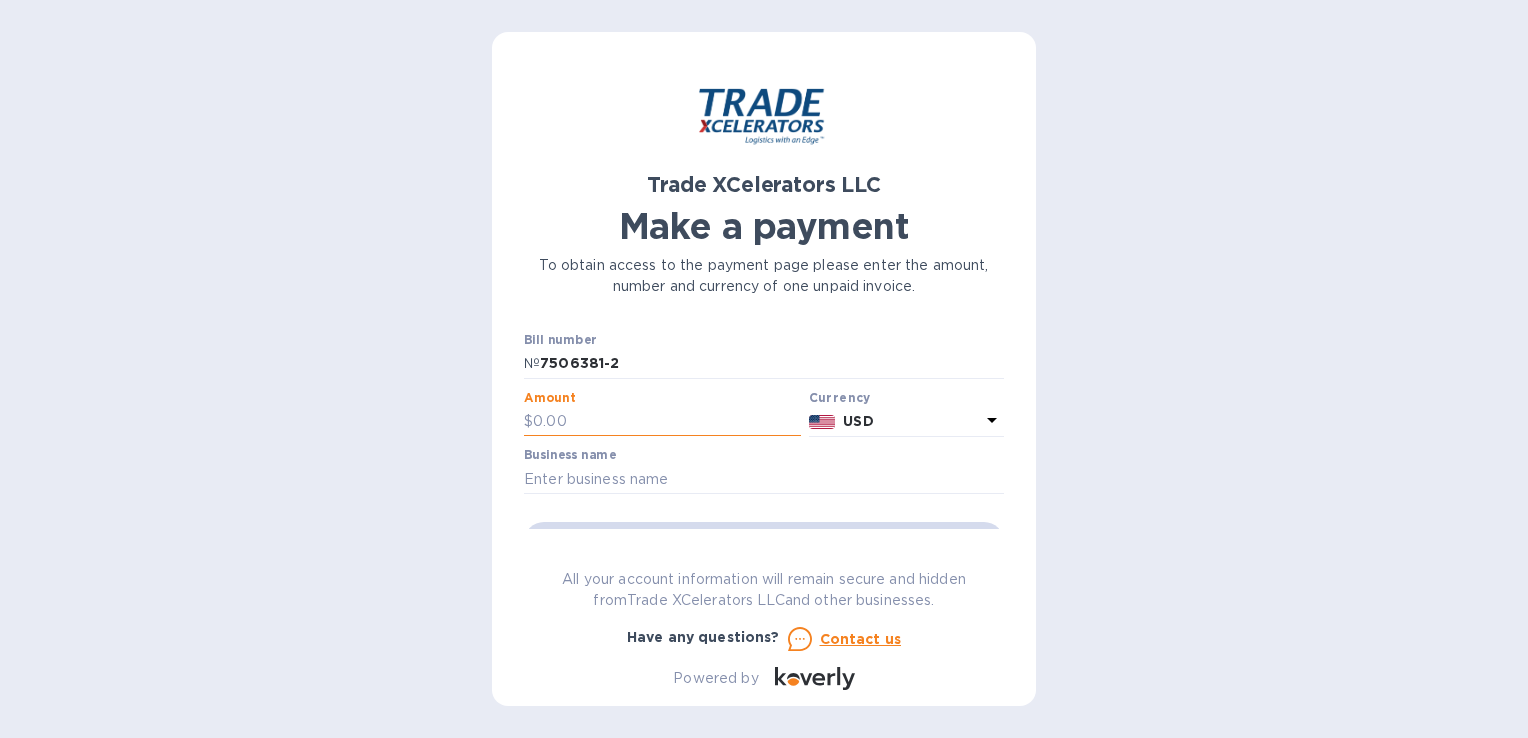 click at bounding box center [667, 422] 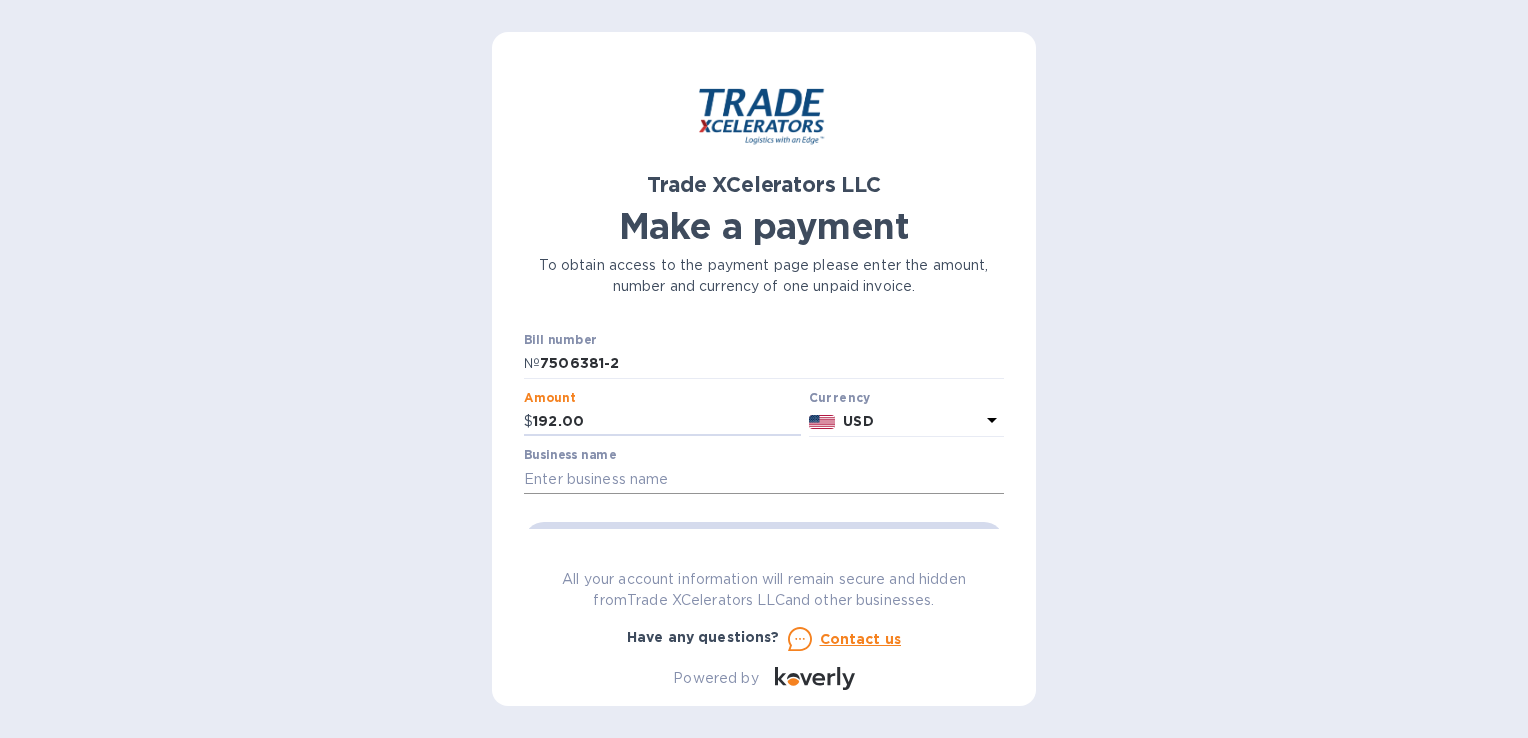 type on "192.00" 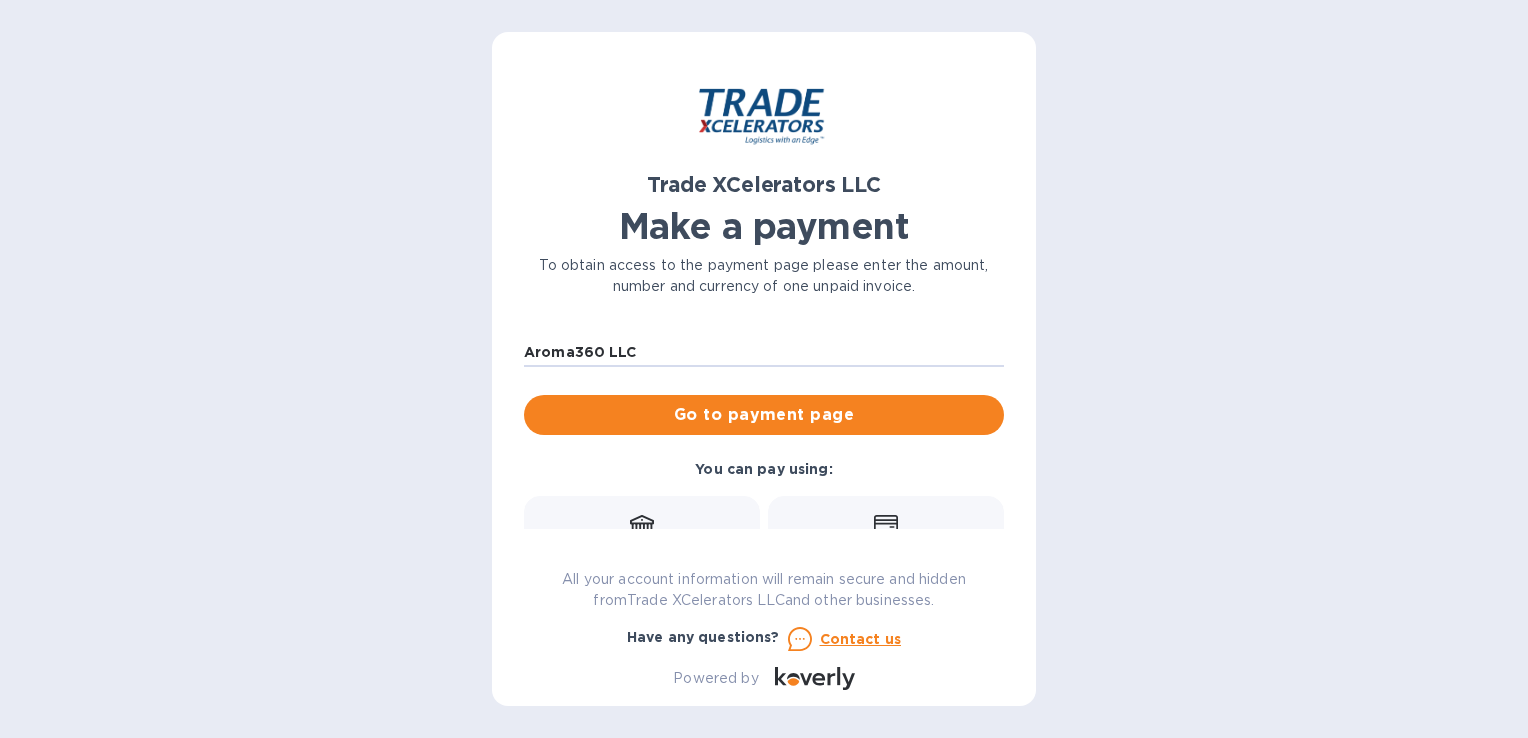scroll, scrollTop: 200, scrollLeft: 0, axis: vertical 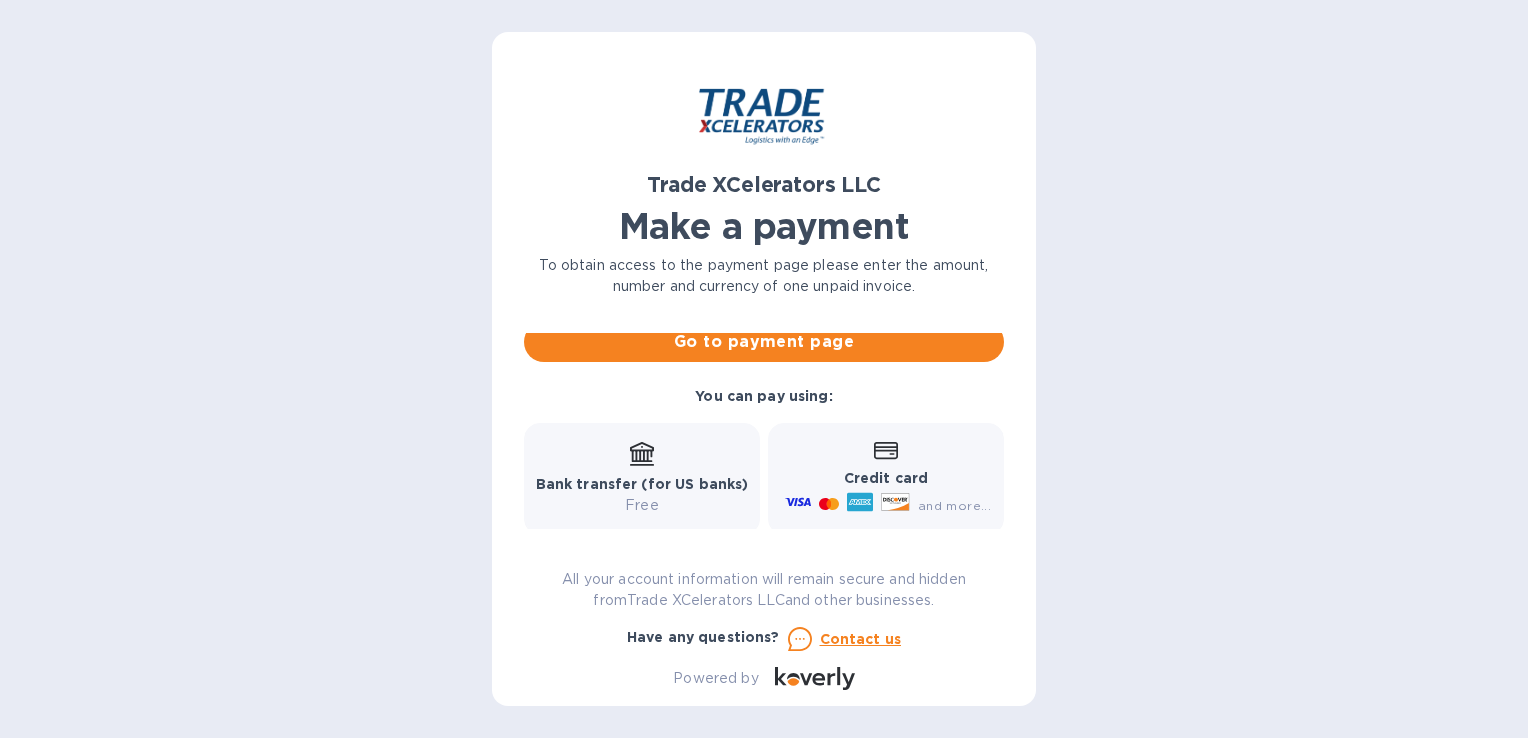 type on "Aroma360 LLC" 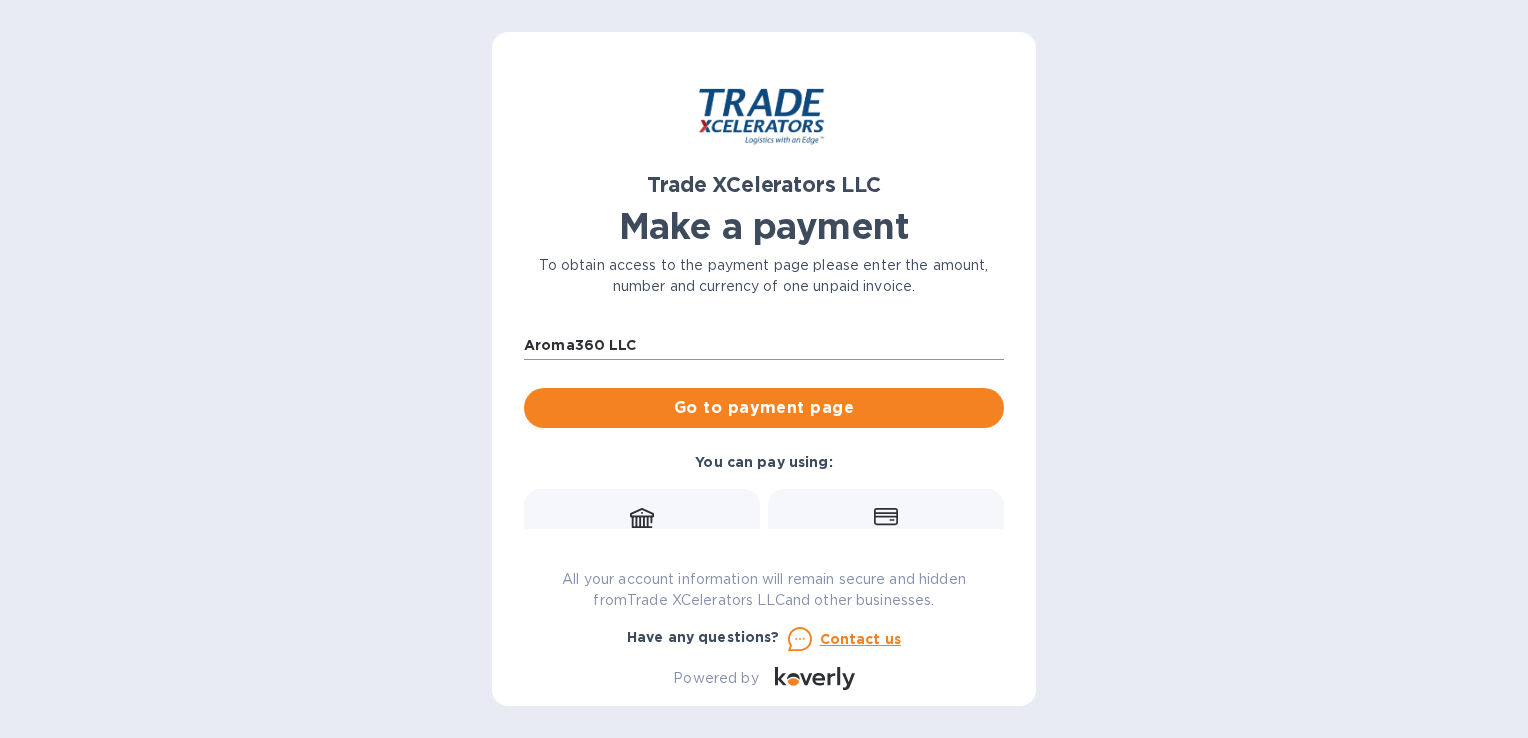 scroll, scrollTop: 100, scrollLeft: 0, axis: vertical 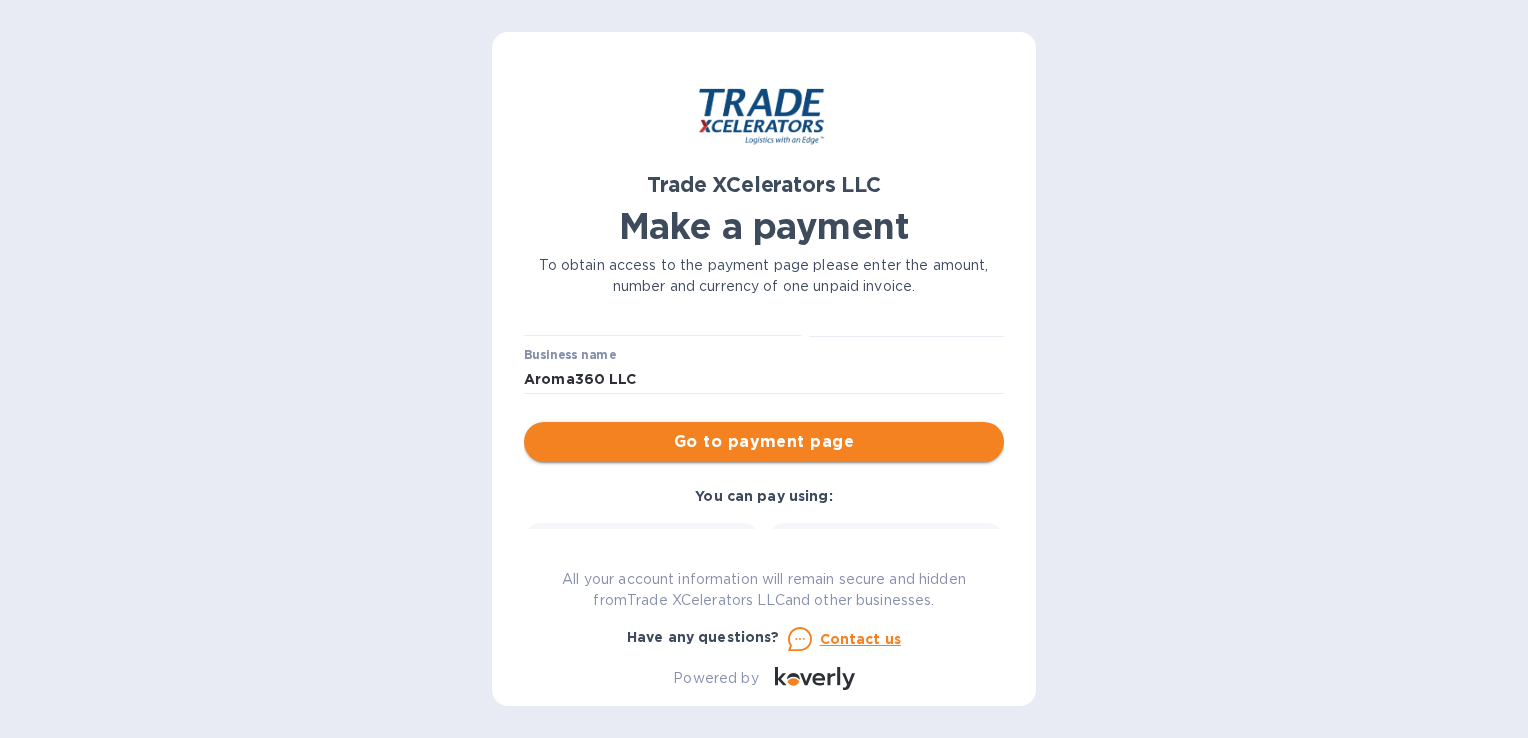 click on "Go to payment page" at bounding box center (764, 442) 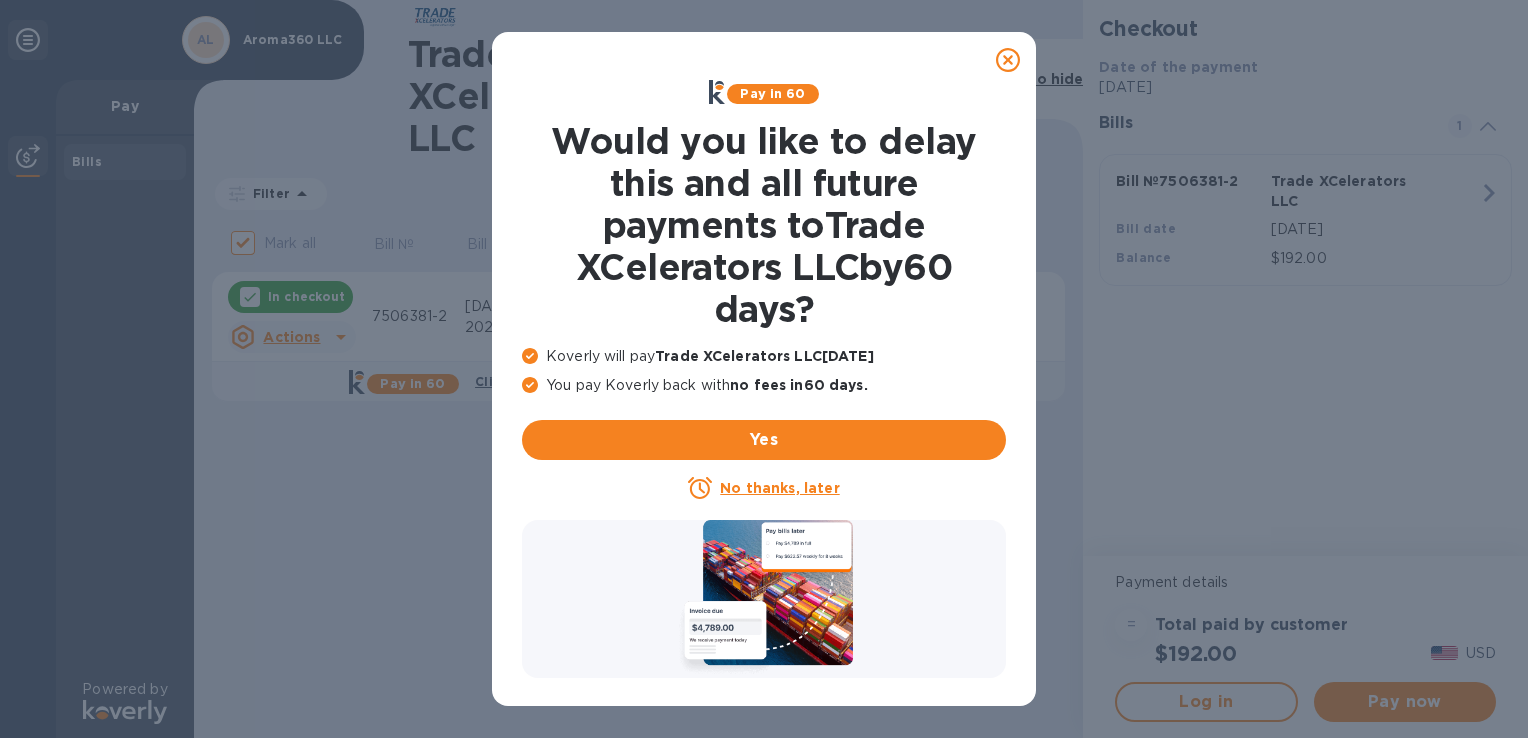 click on "No thanks, later" at bounding box center [779, 488] 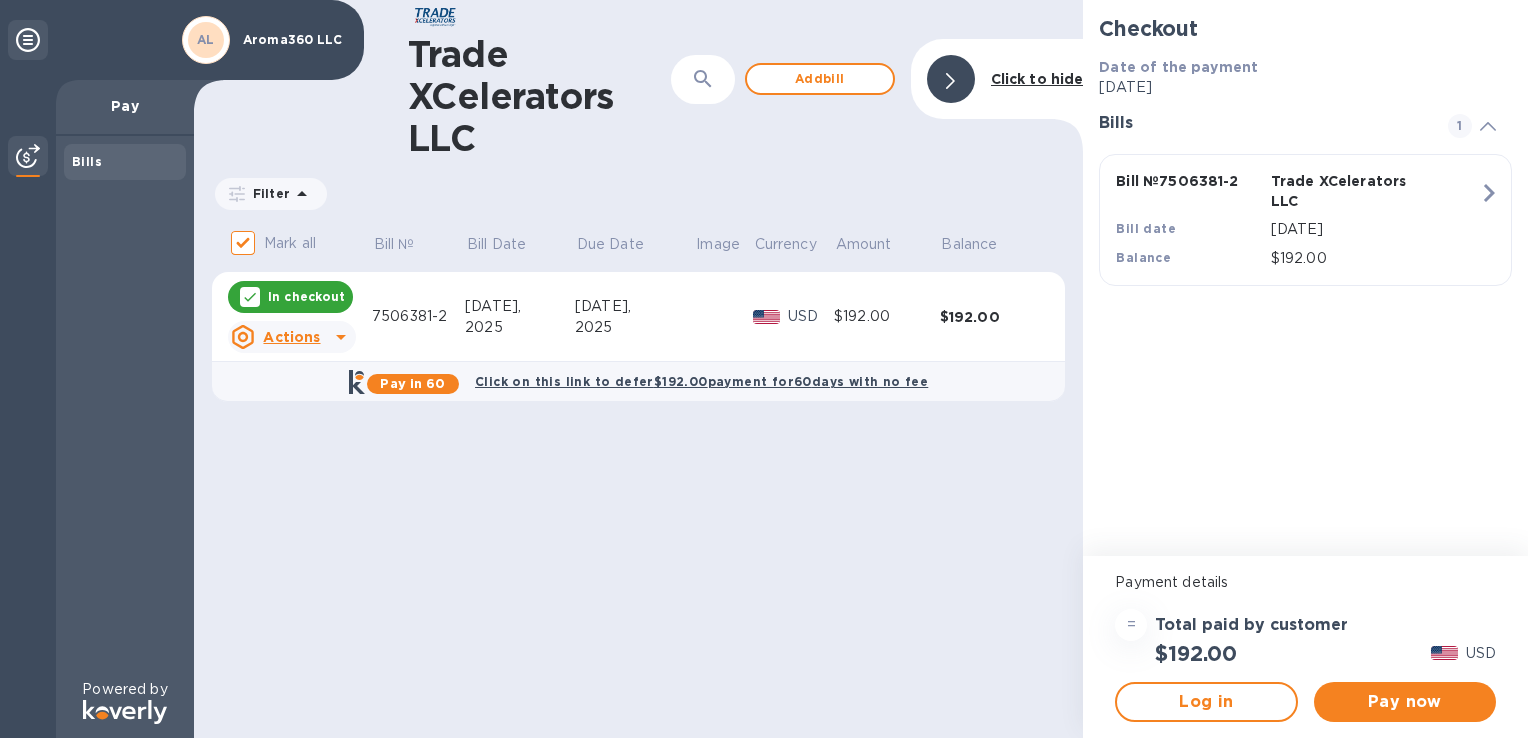 click on "Actions" at bounding box center [291, 337] 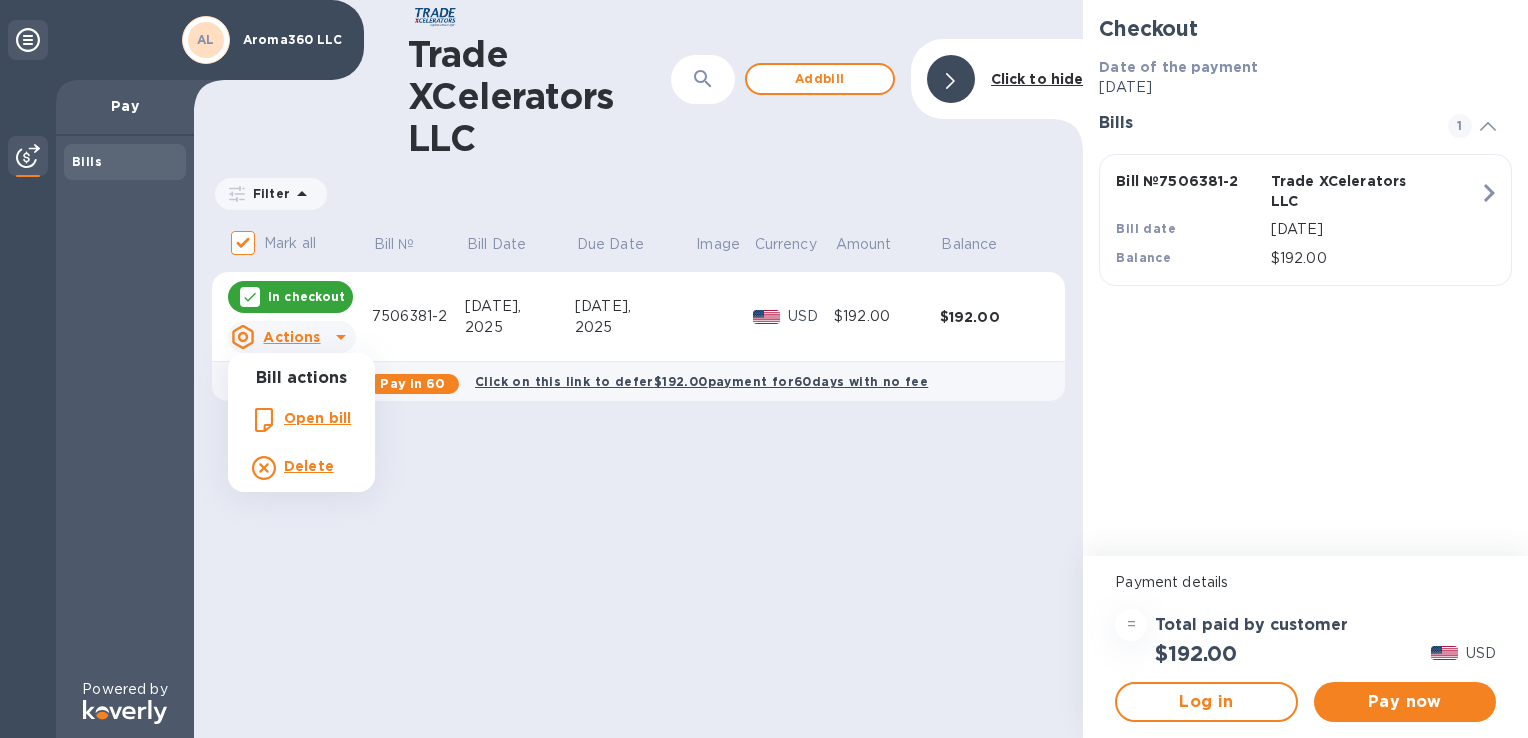 click at bounding box center (764, 369) 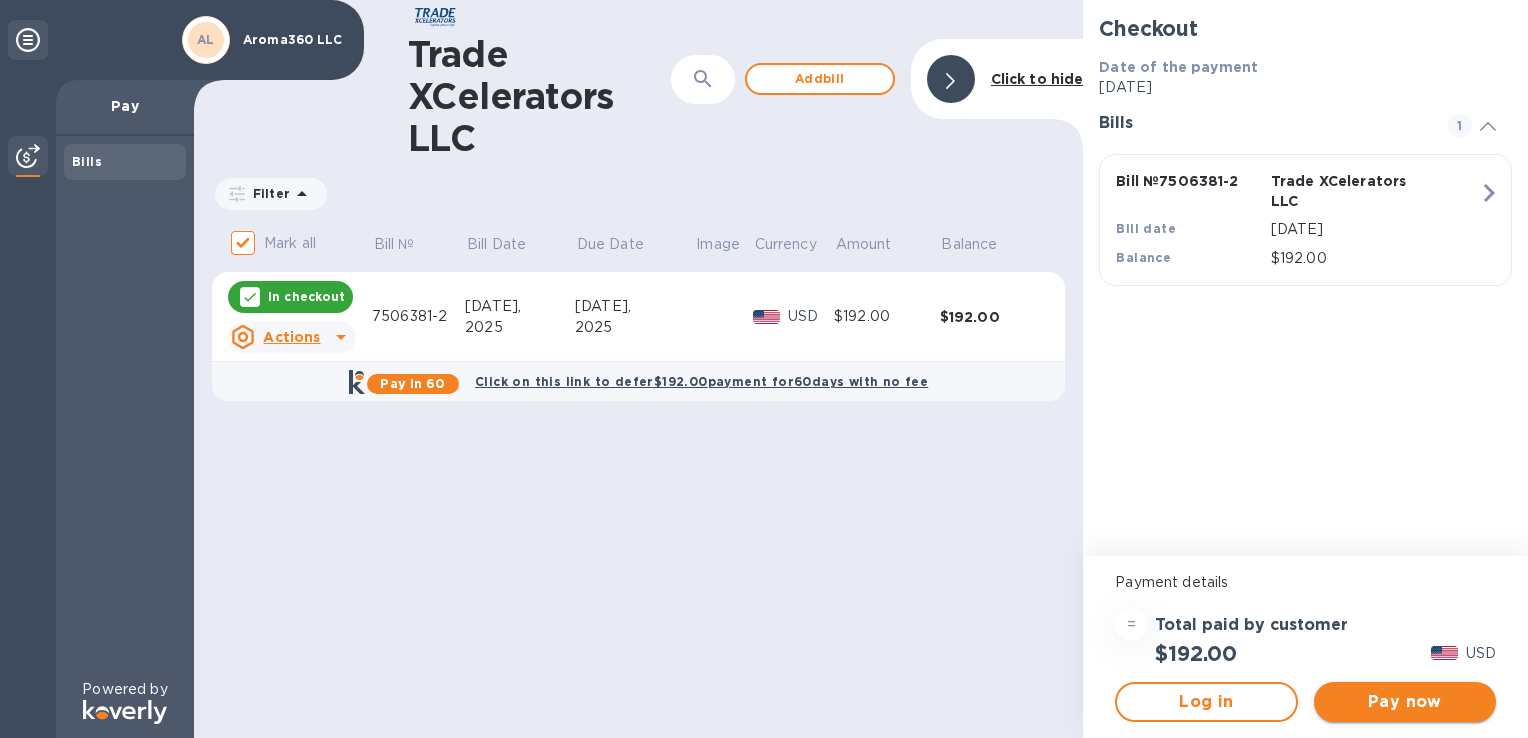 click on "Pay now" at bounding box center [1405, 702] 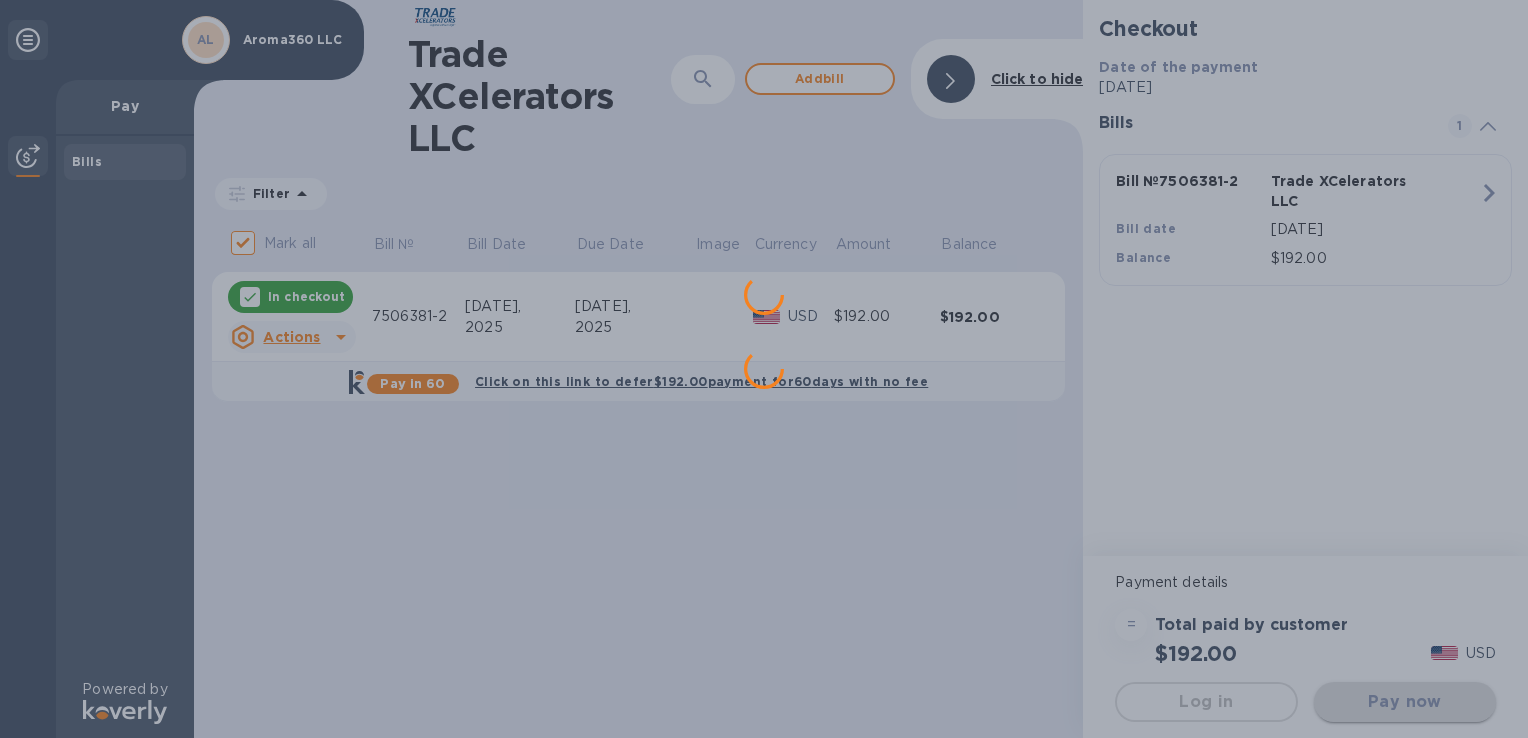 scroll, scrollTop: 0, scrollLeft: 0, axis: both 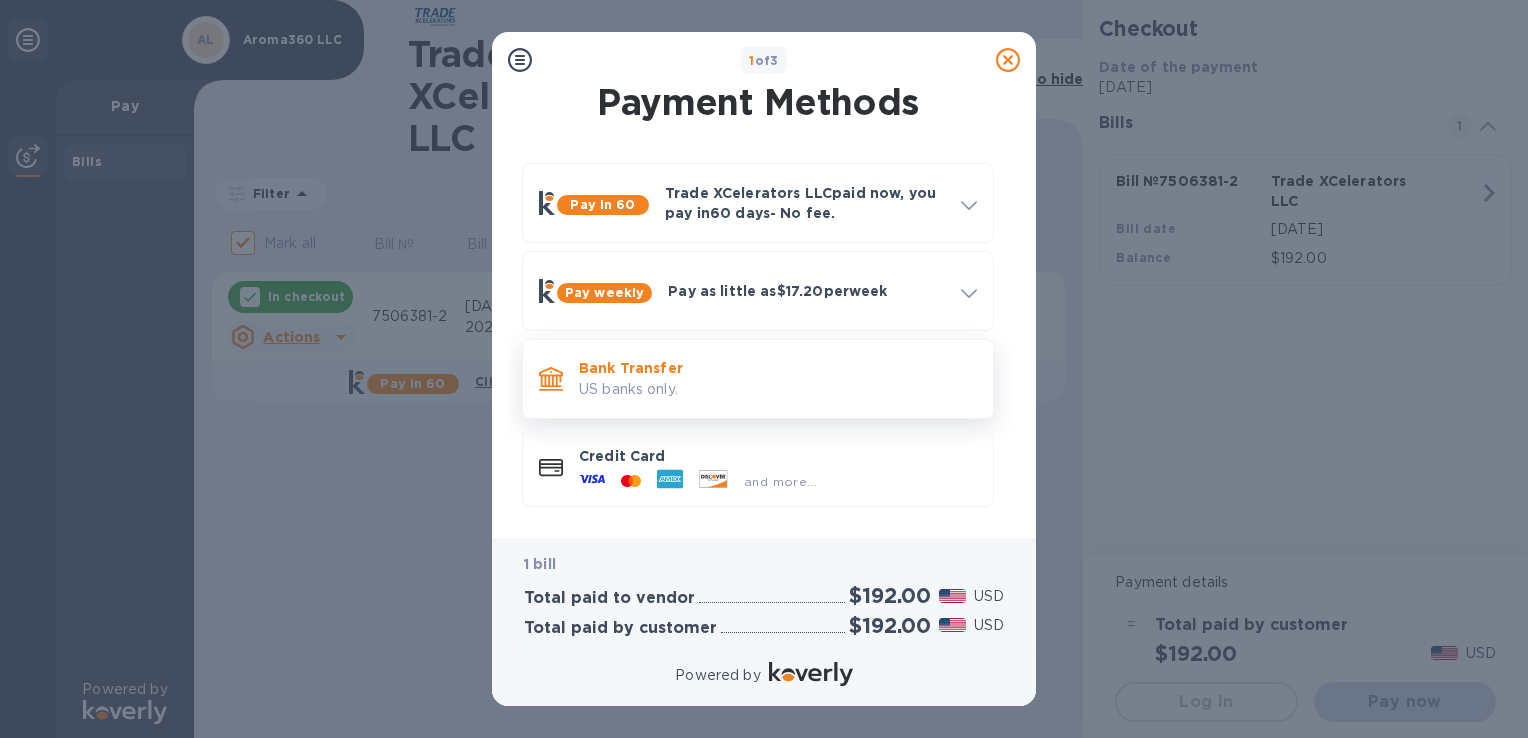 click on "Bank Transfer" at bounding box center [778, 368] 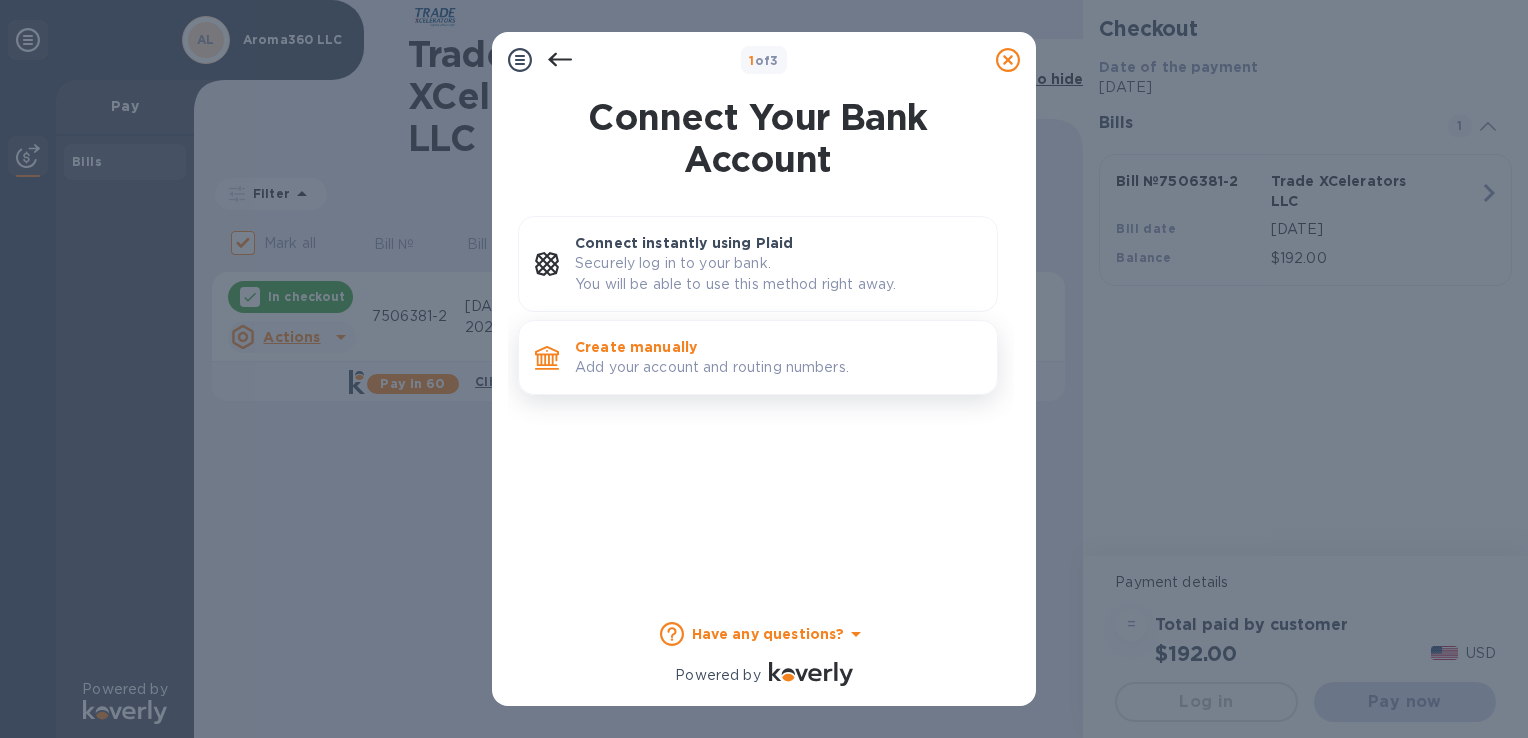 click on "Add your account and routing numbers." at bounding box center (778, 367) 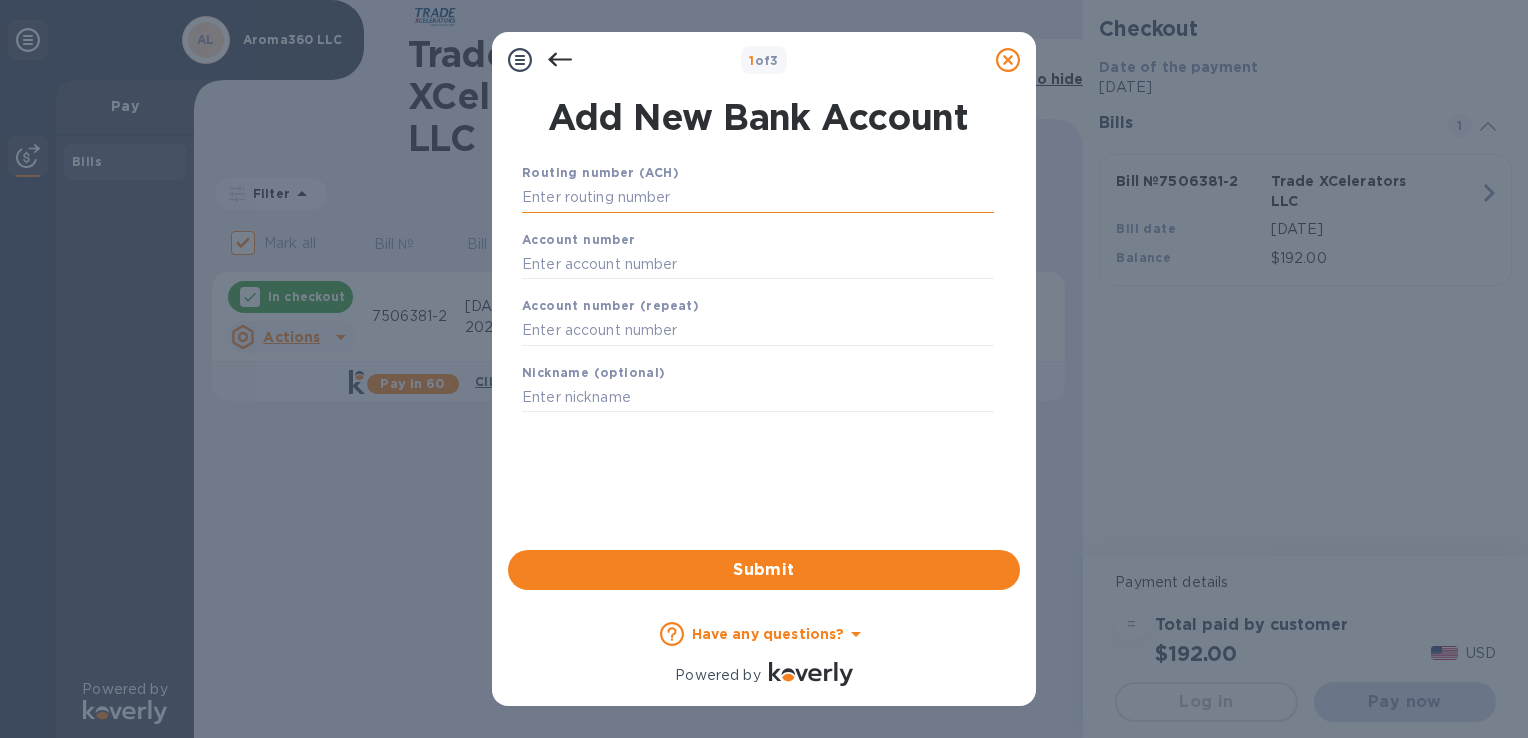 click at bounding box center (758, 198) 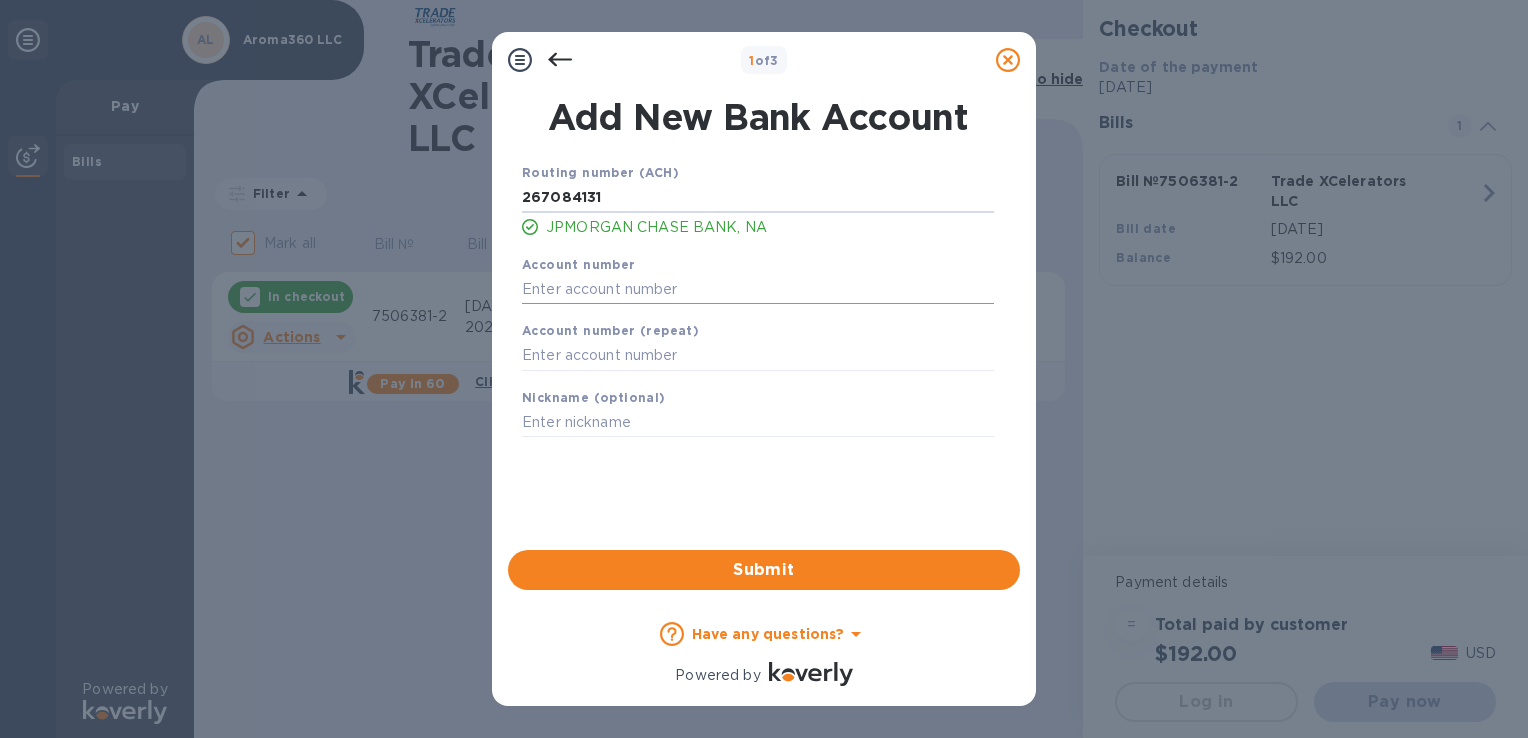 type on "267084131" 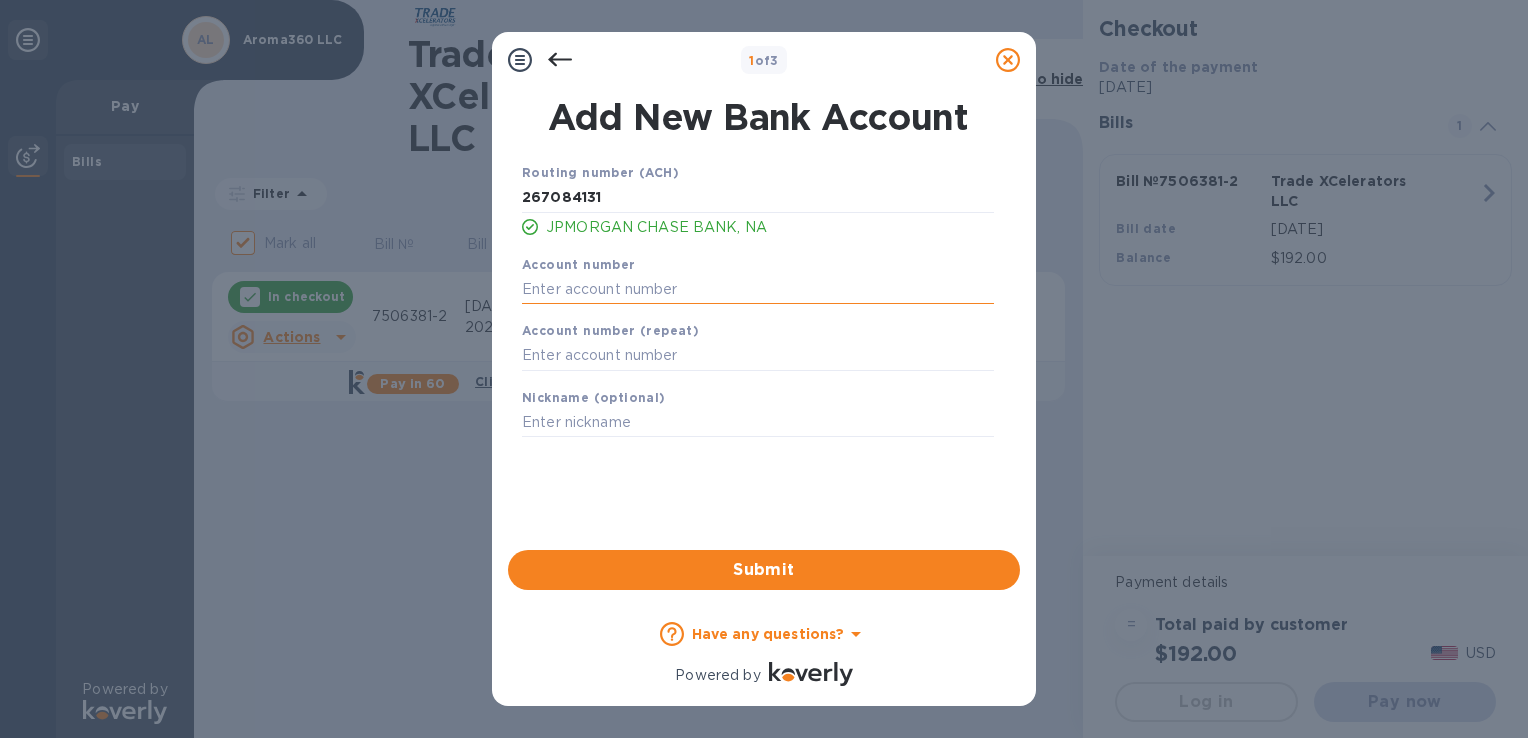 click at bounding box center (758, 289) 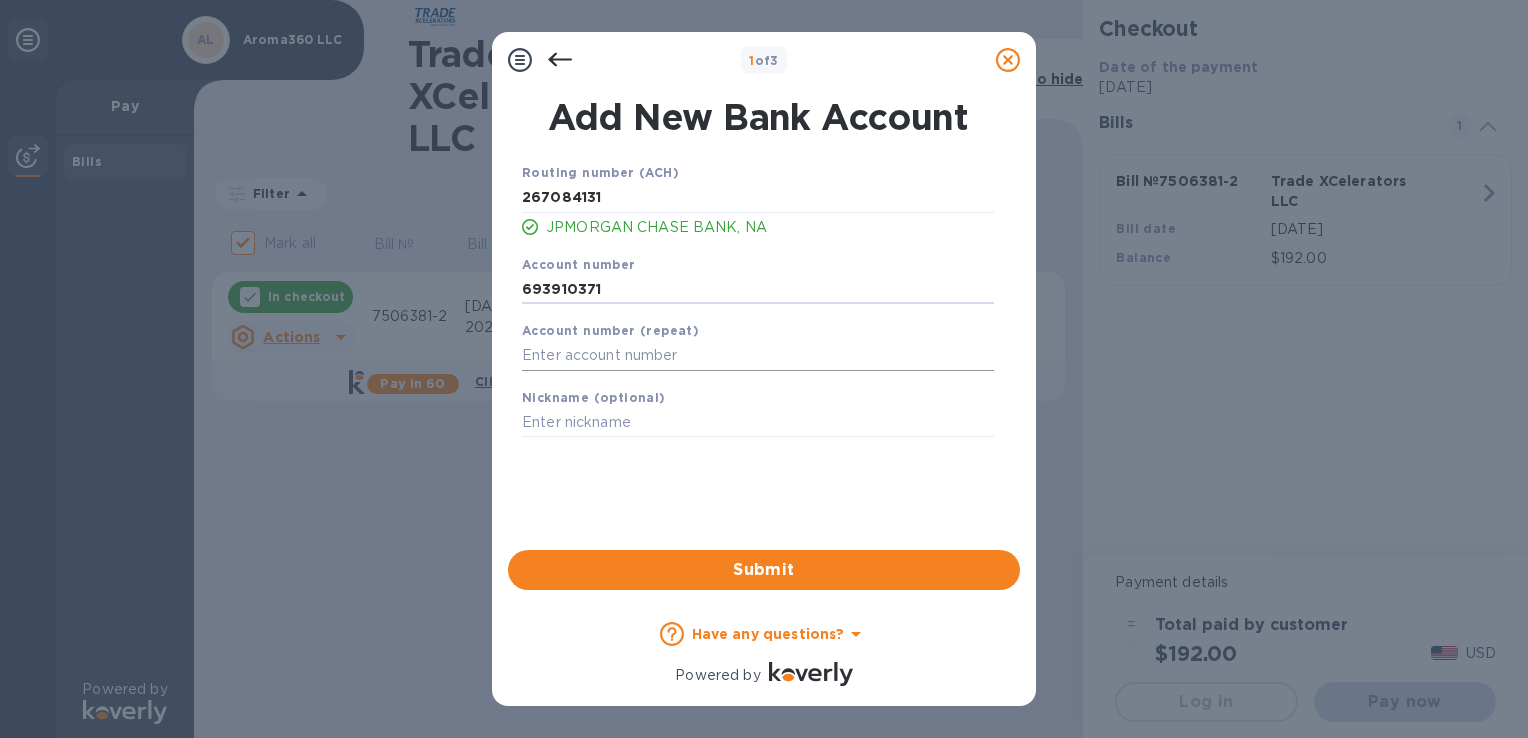 type on "693910371" 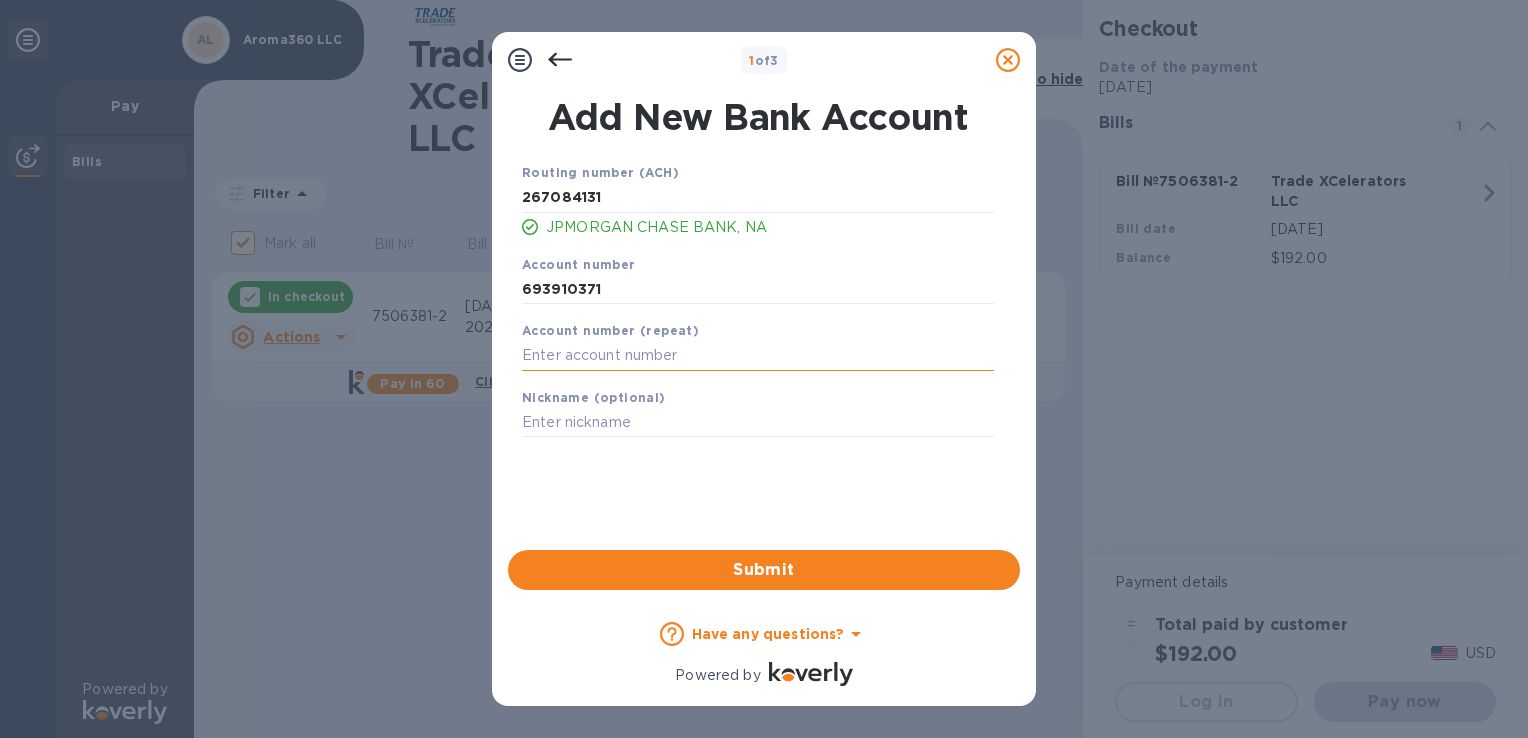 click at bounding box center (758, 356) 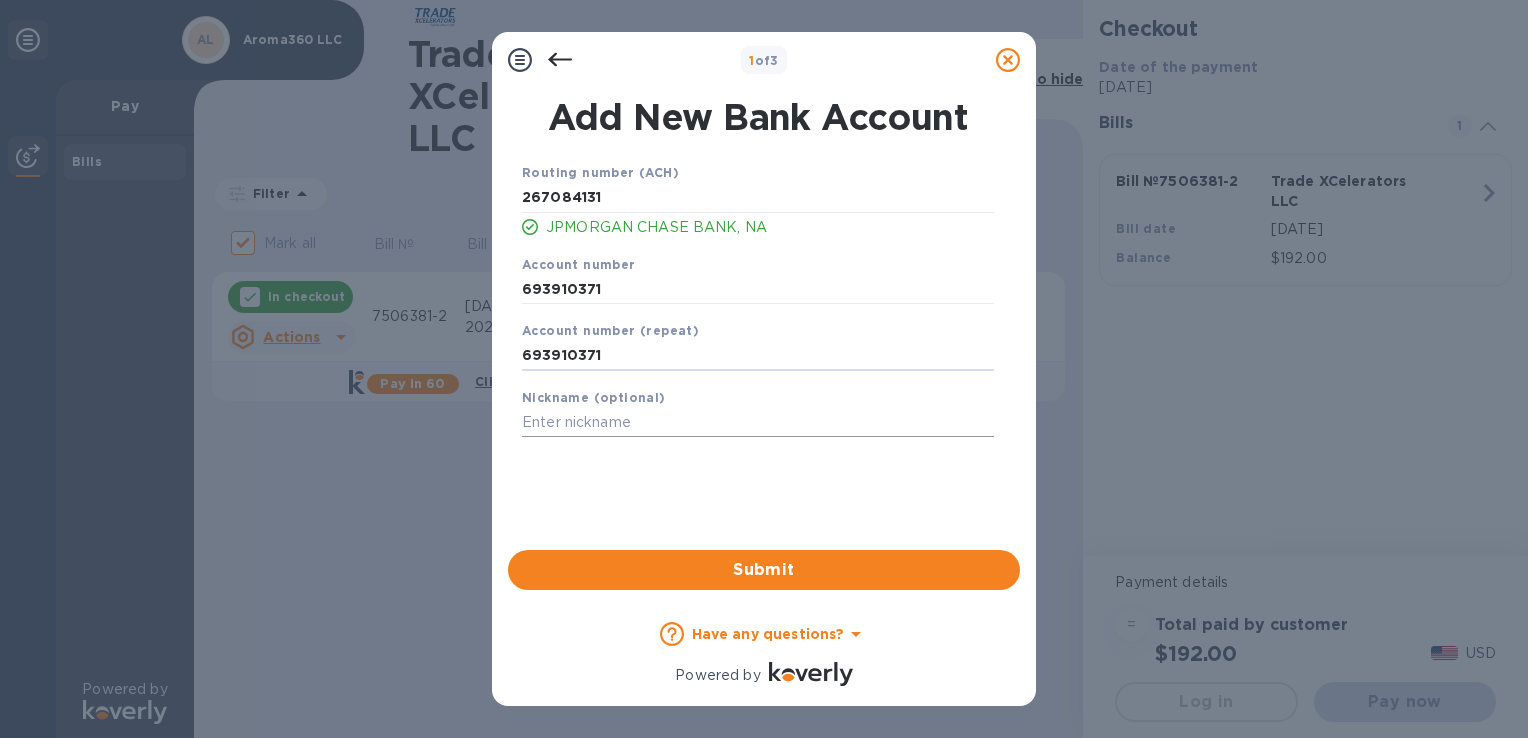 type on "693910371" 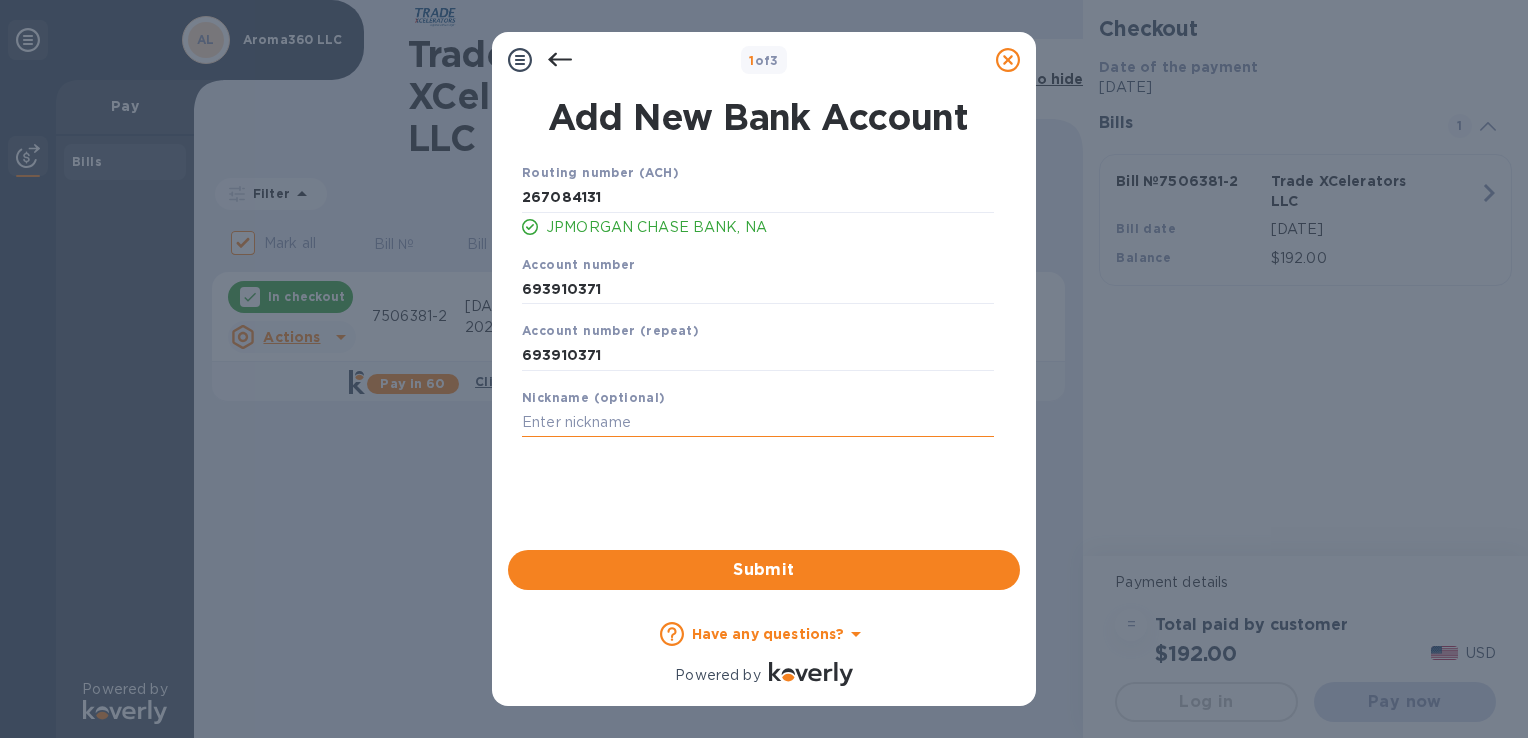 click at bounding box center [758, 423] 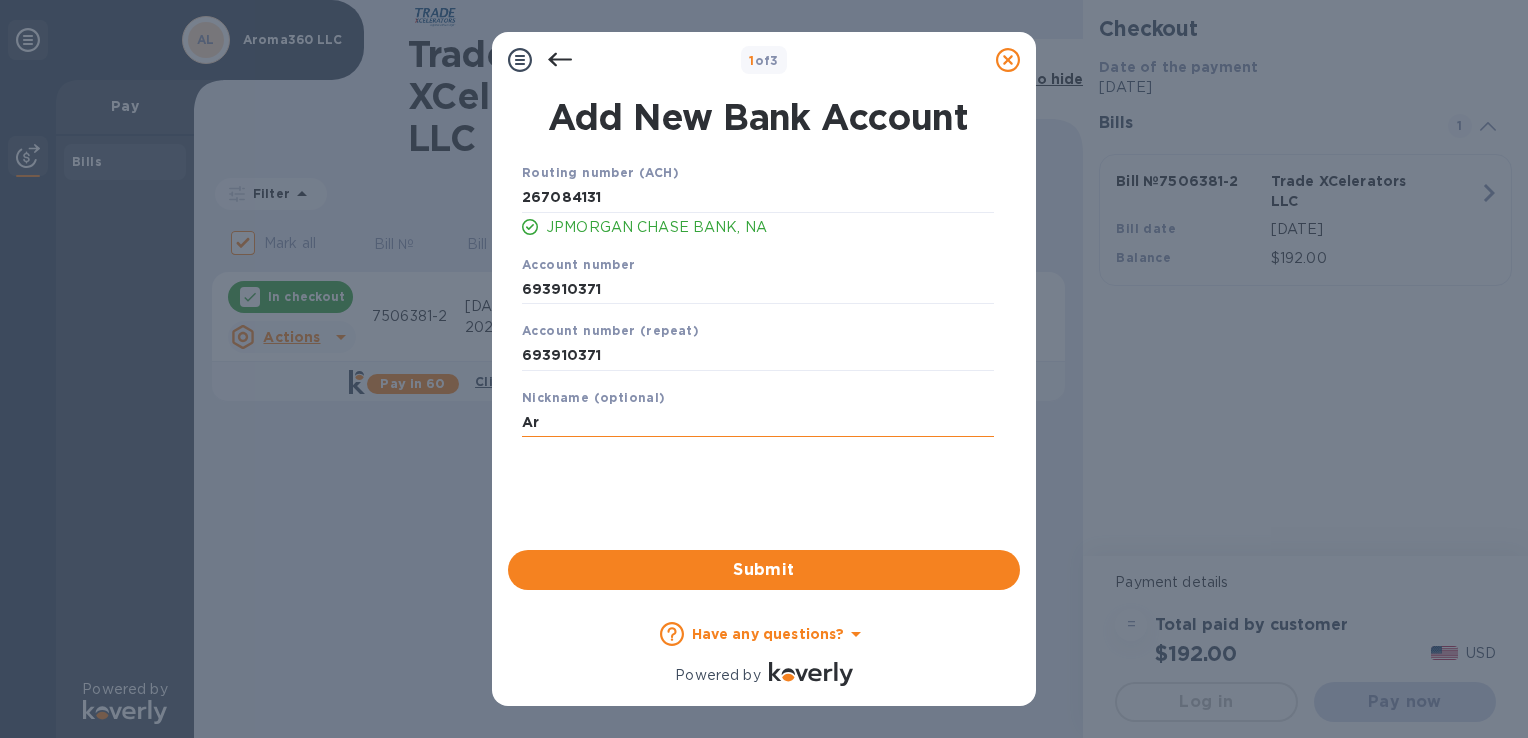 type on "A" 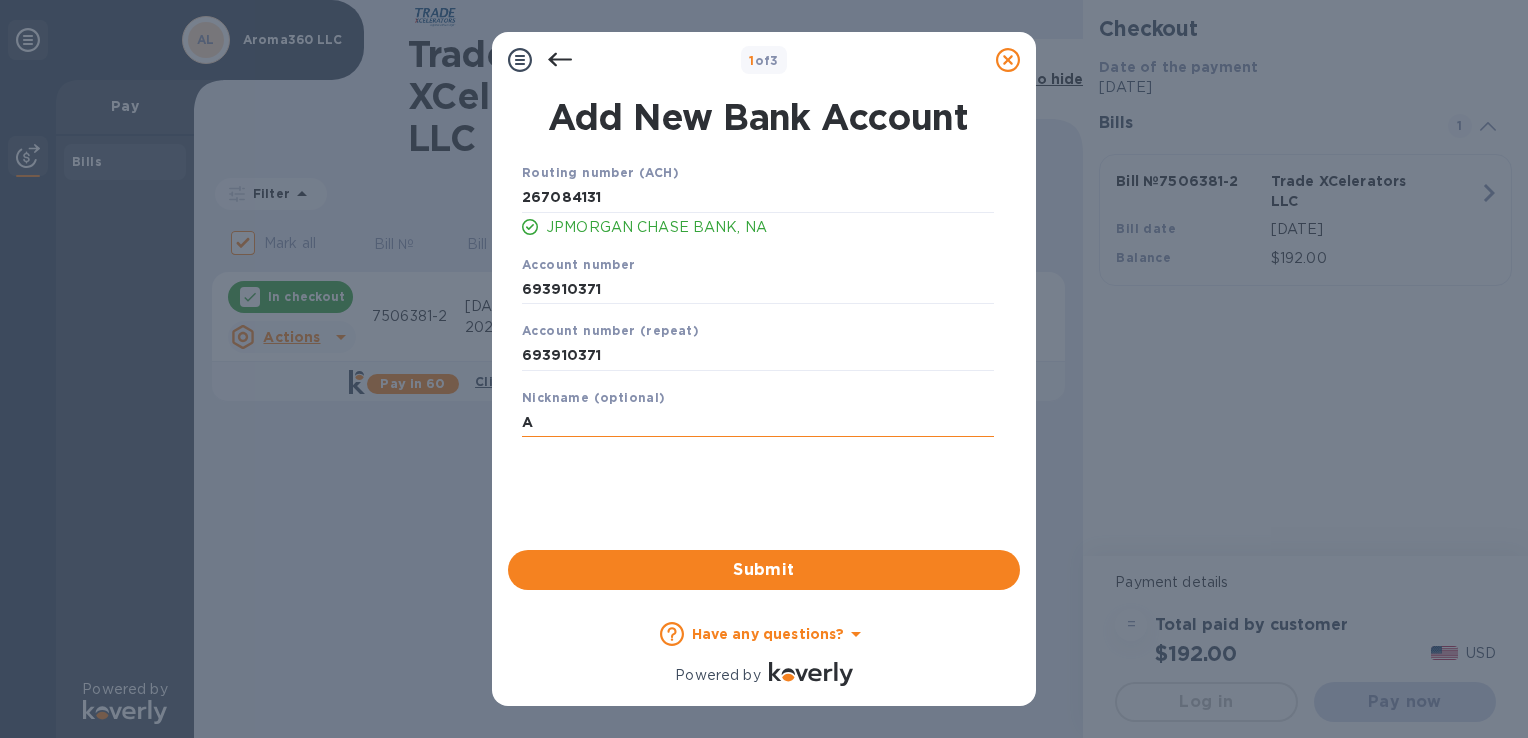 type 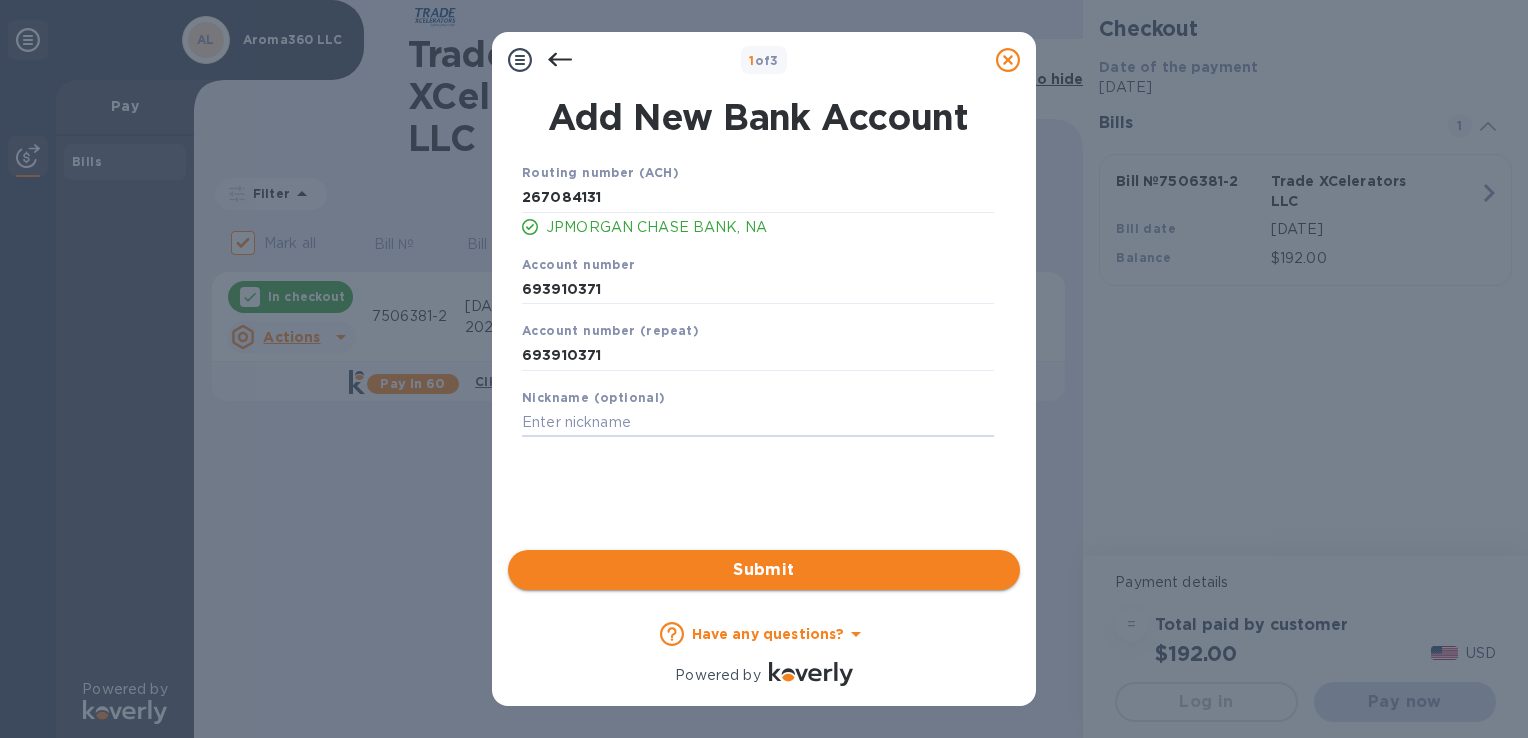 click on "Submit" at bounding box center (764, 570) 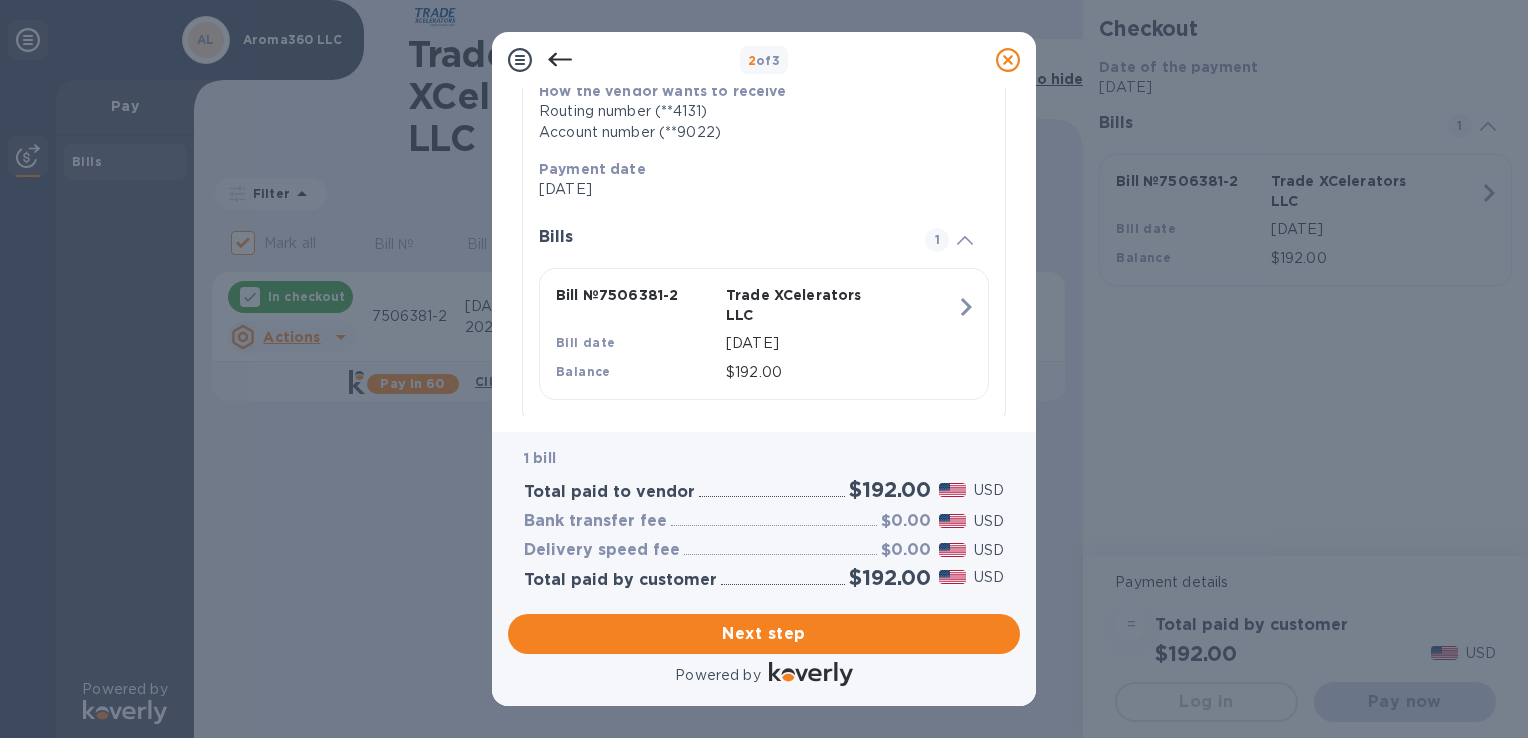 scroll, scrollTop: 376, scrollLeft: 0, axis: vertical 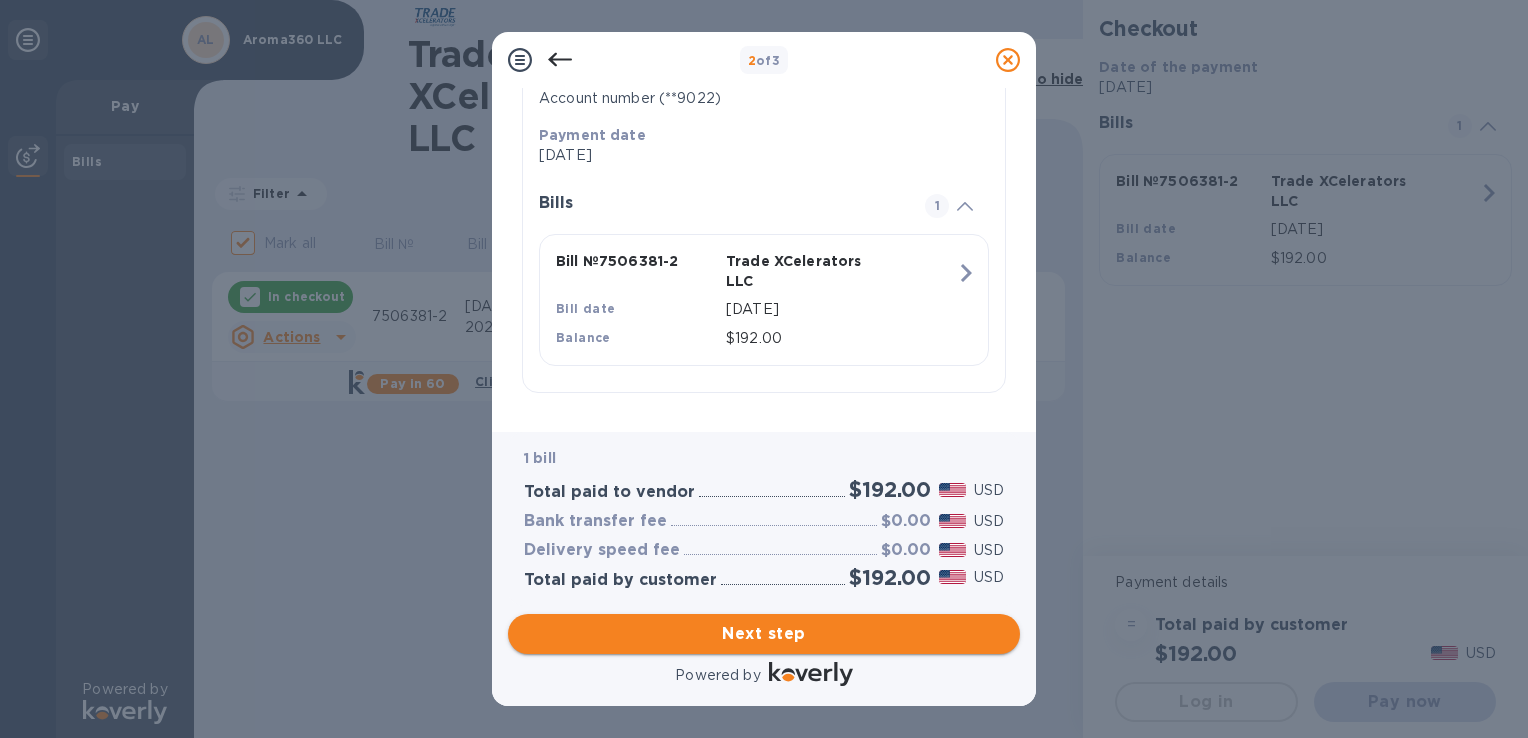 click on "Next step" at bounding box center [764, 634] 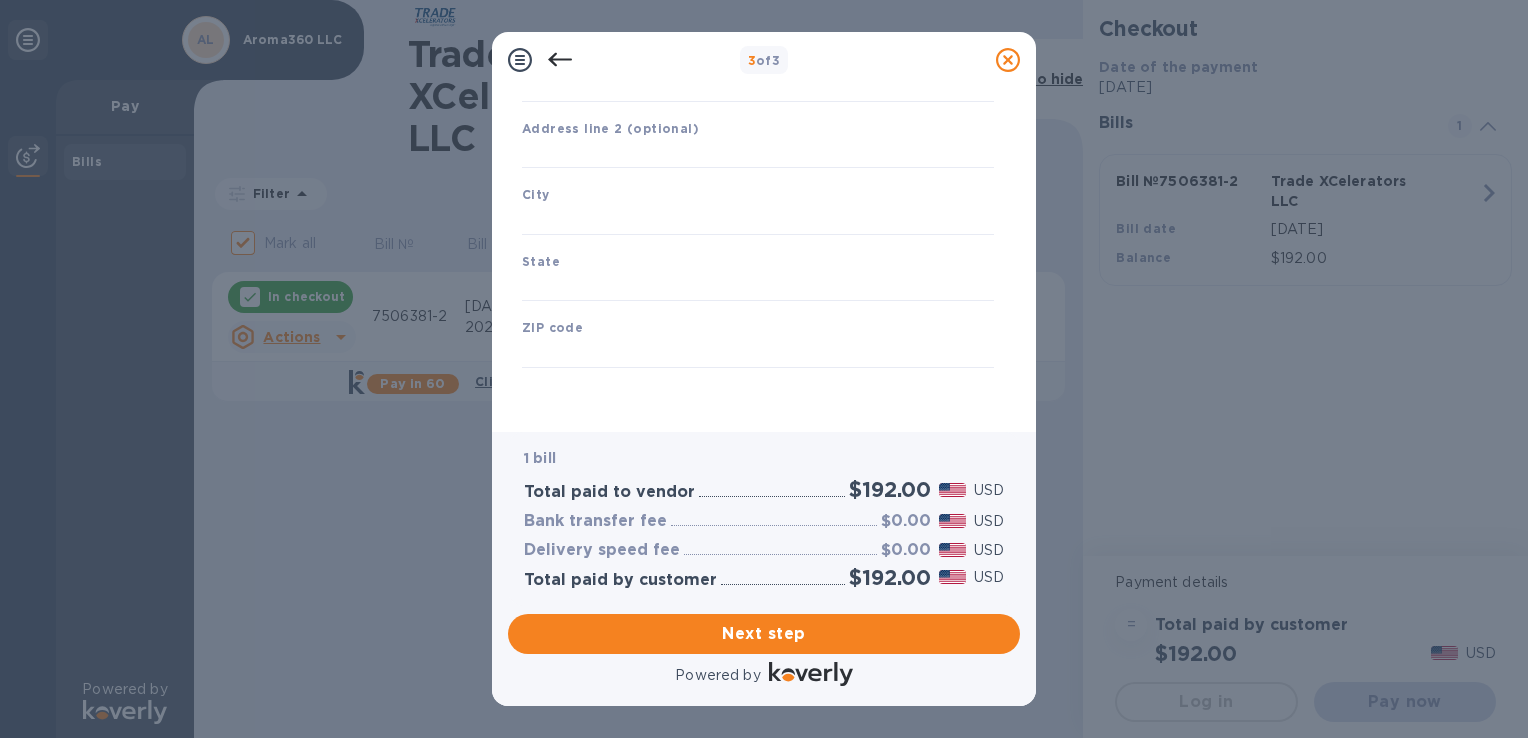 type on "[GEOGRAPHIC_DATA]" 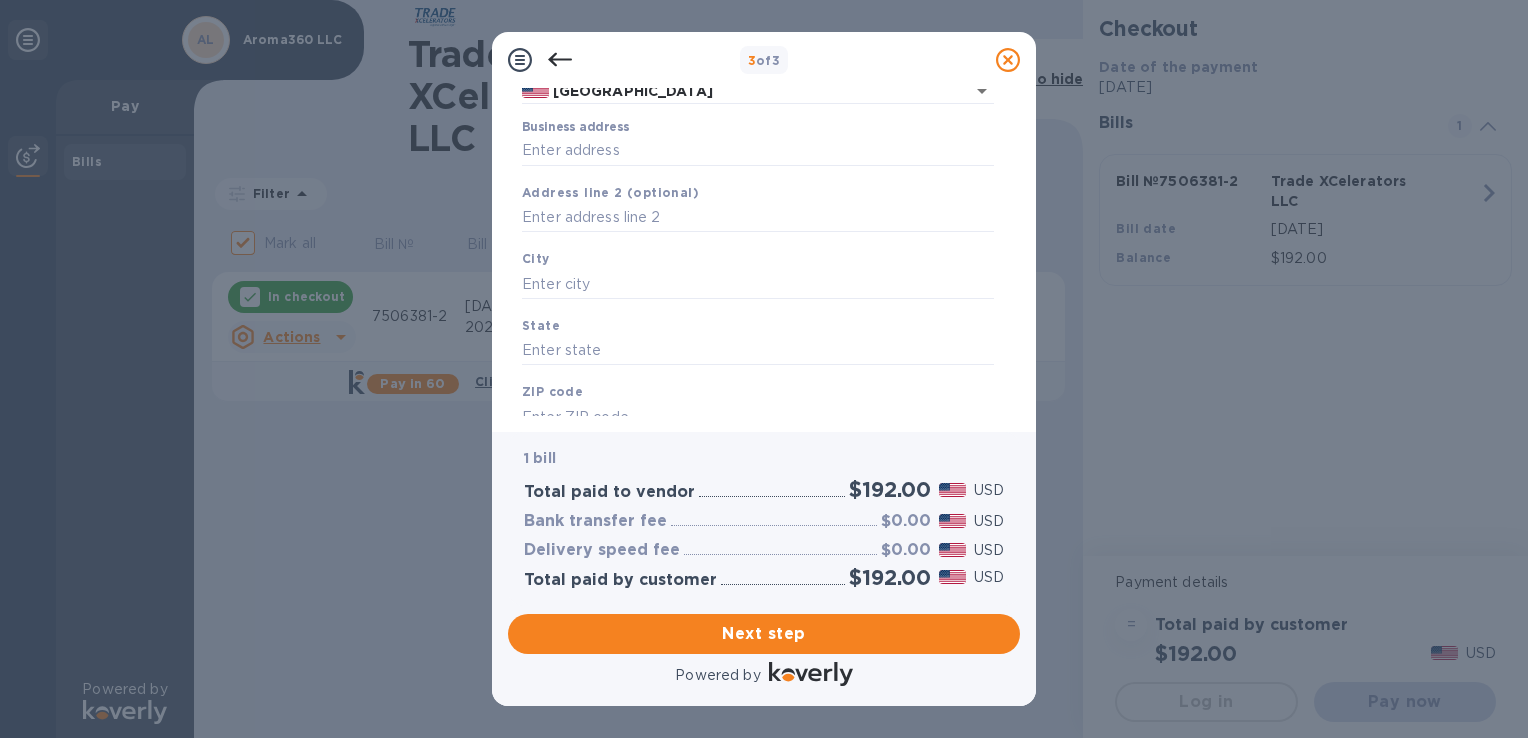 scroll, scrollTop: 142, scrollLeft: 0, axis: vertical 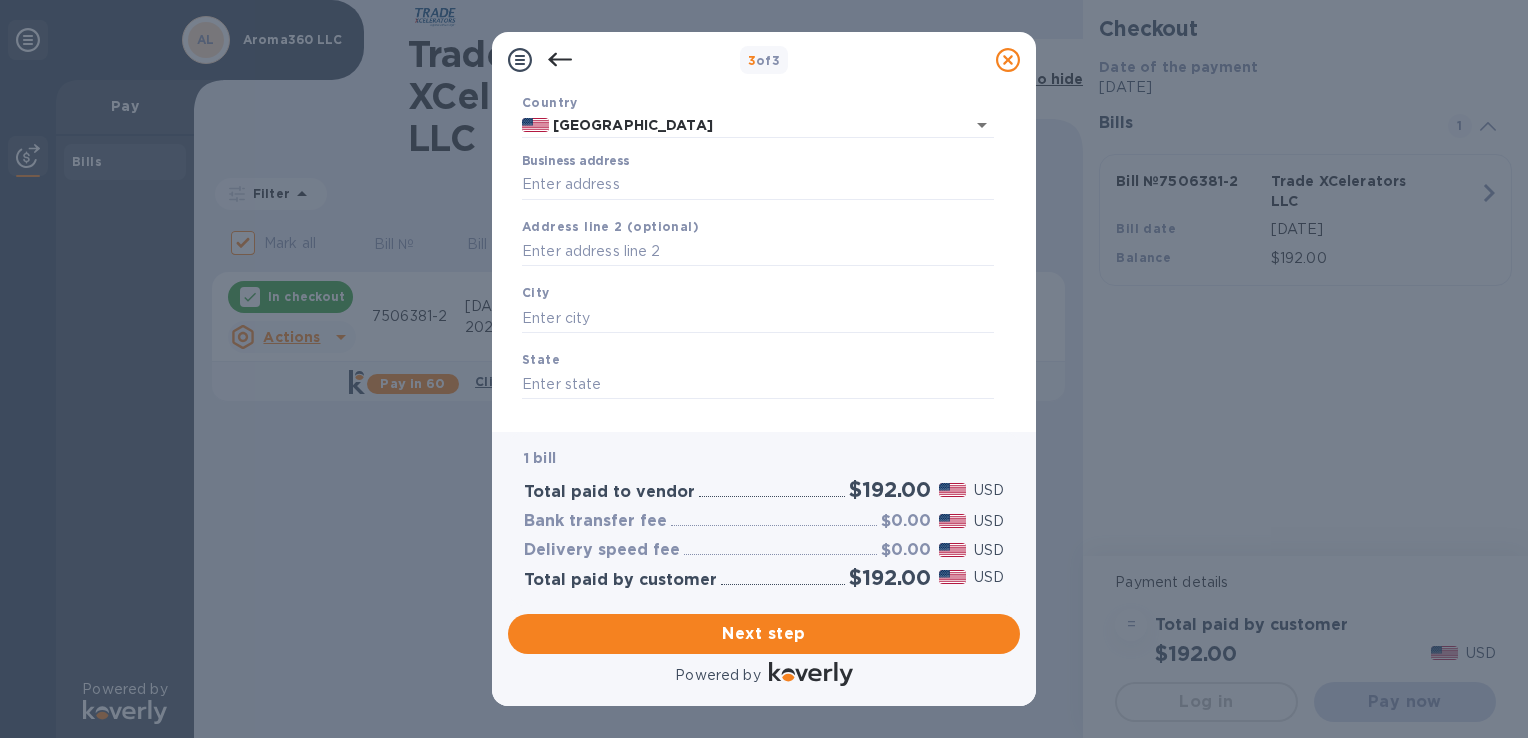 click on "City" at bounding box center (758, 307) 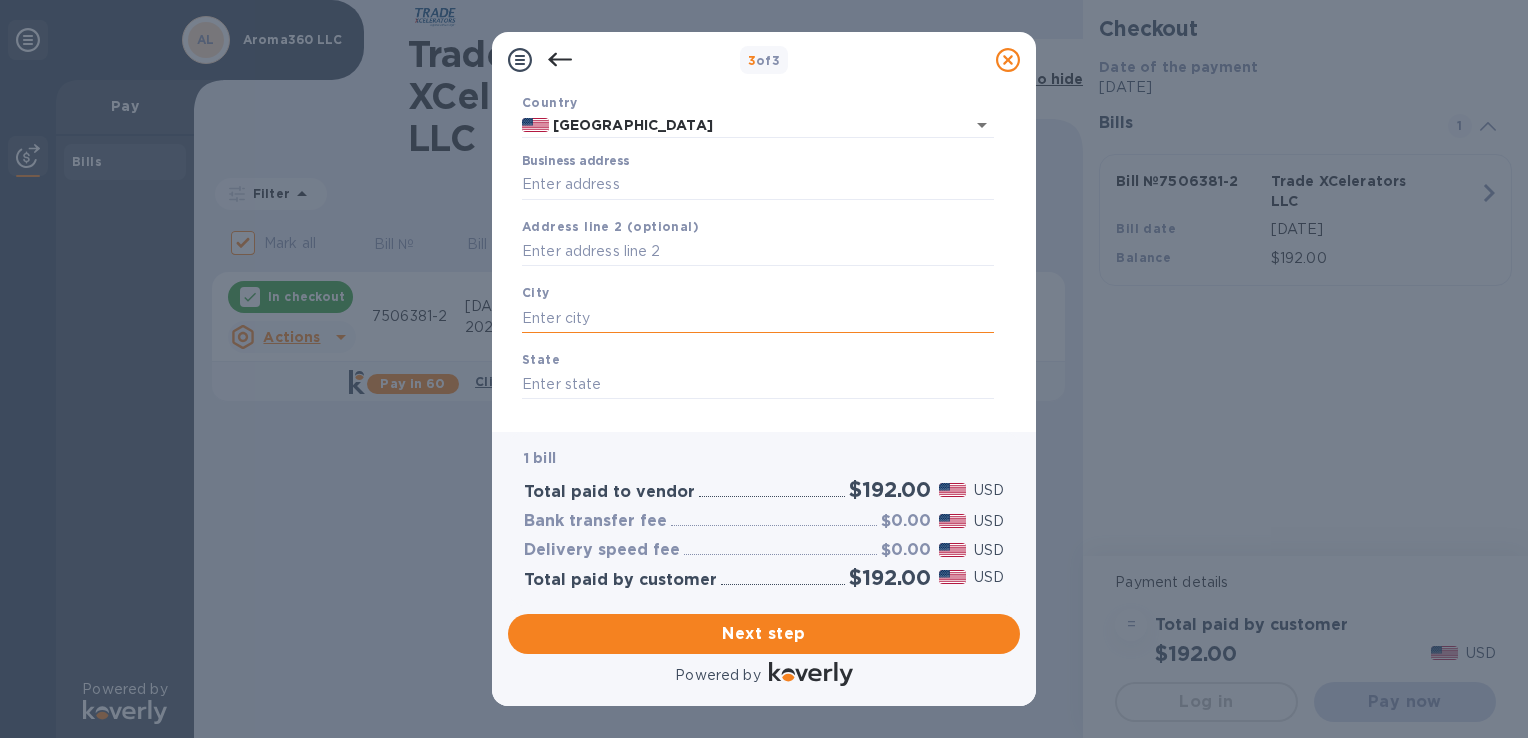 click at bounding box center (758, 318) 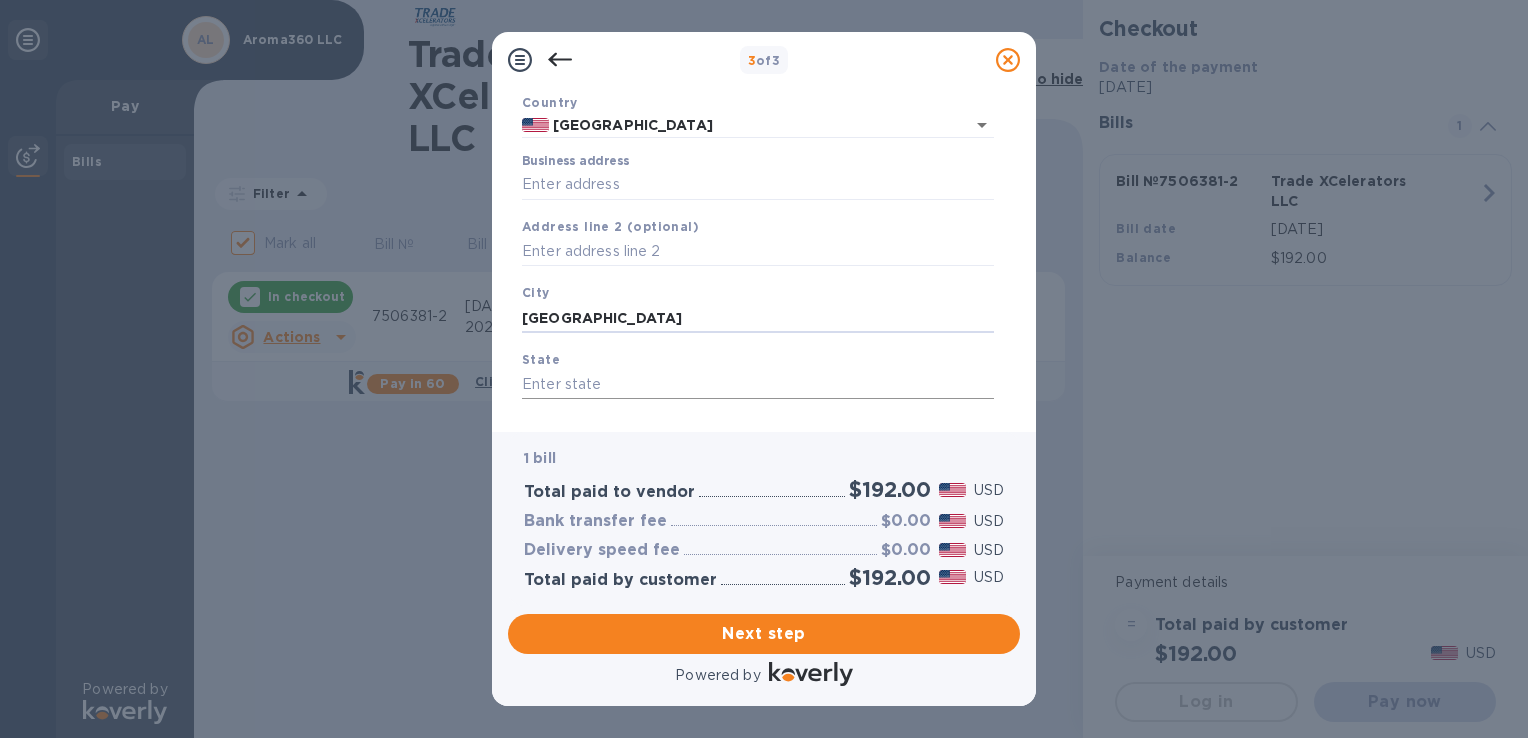 type on "[GEOGRAPHIC_DATA]" 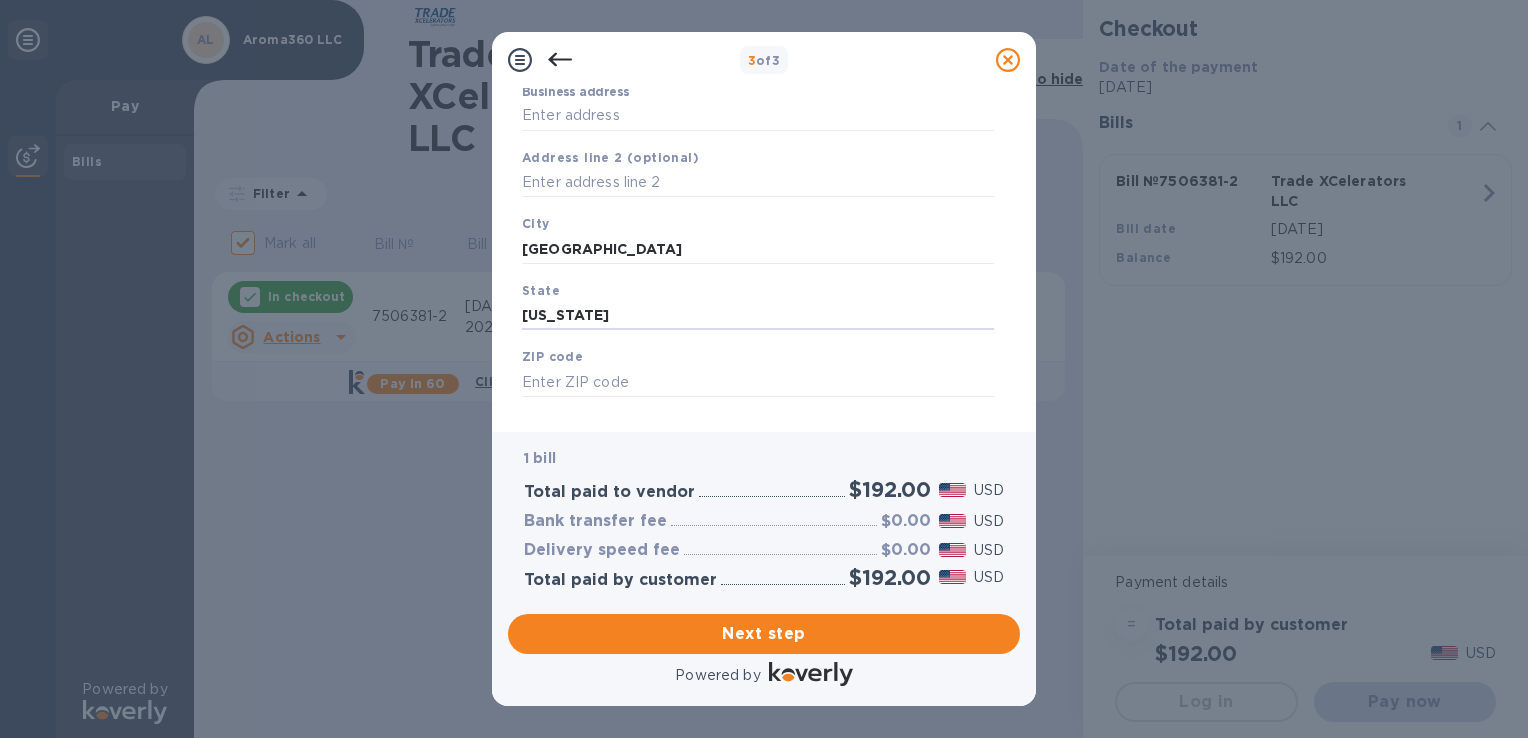 scroll, scrollTop: 242, scrollLeft: 0, axis: vertical 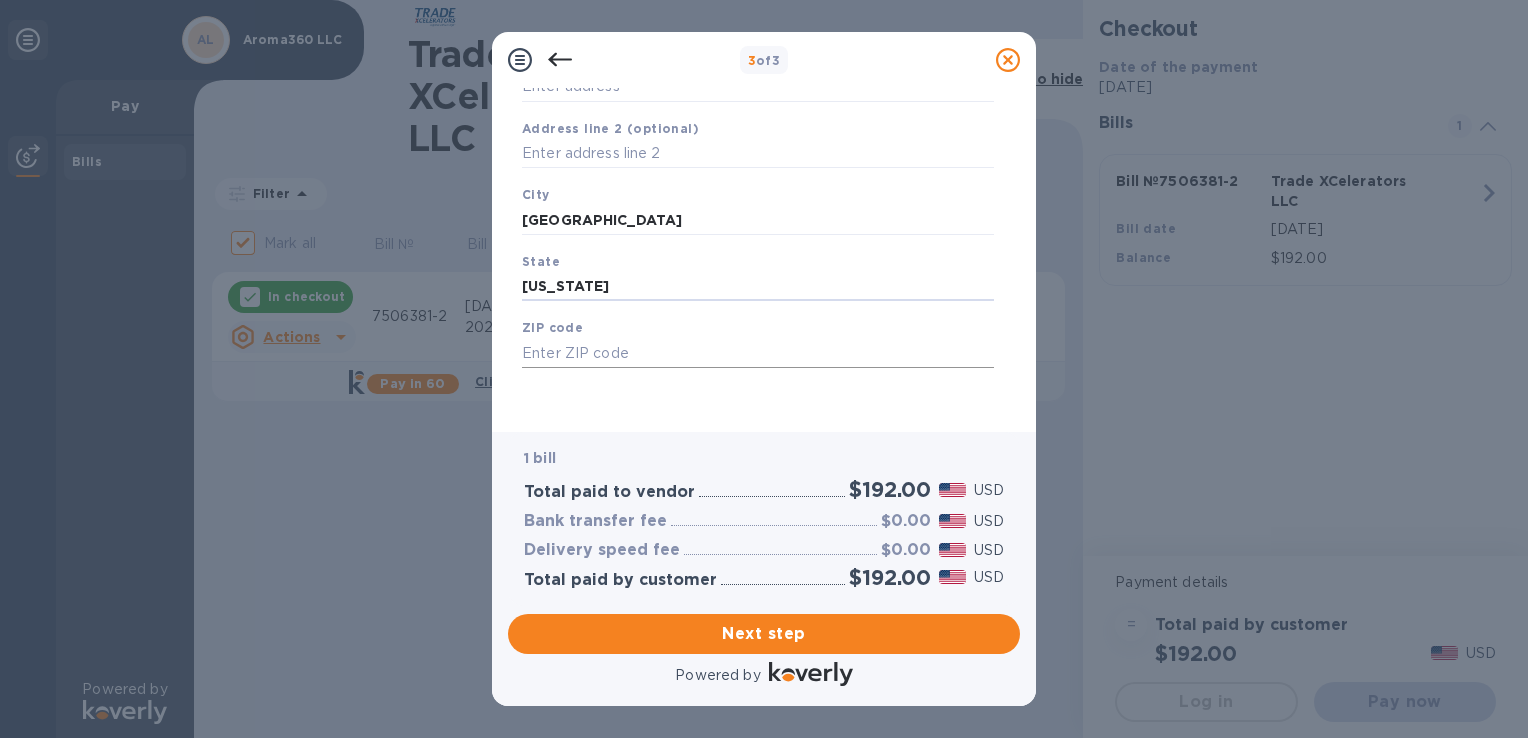 type on "[US_STATE]" 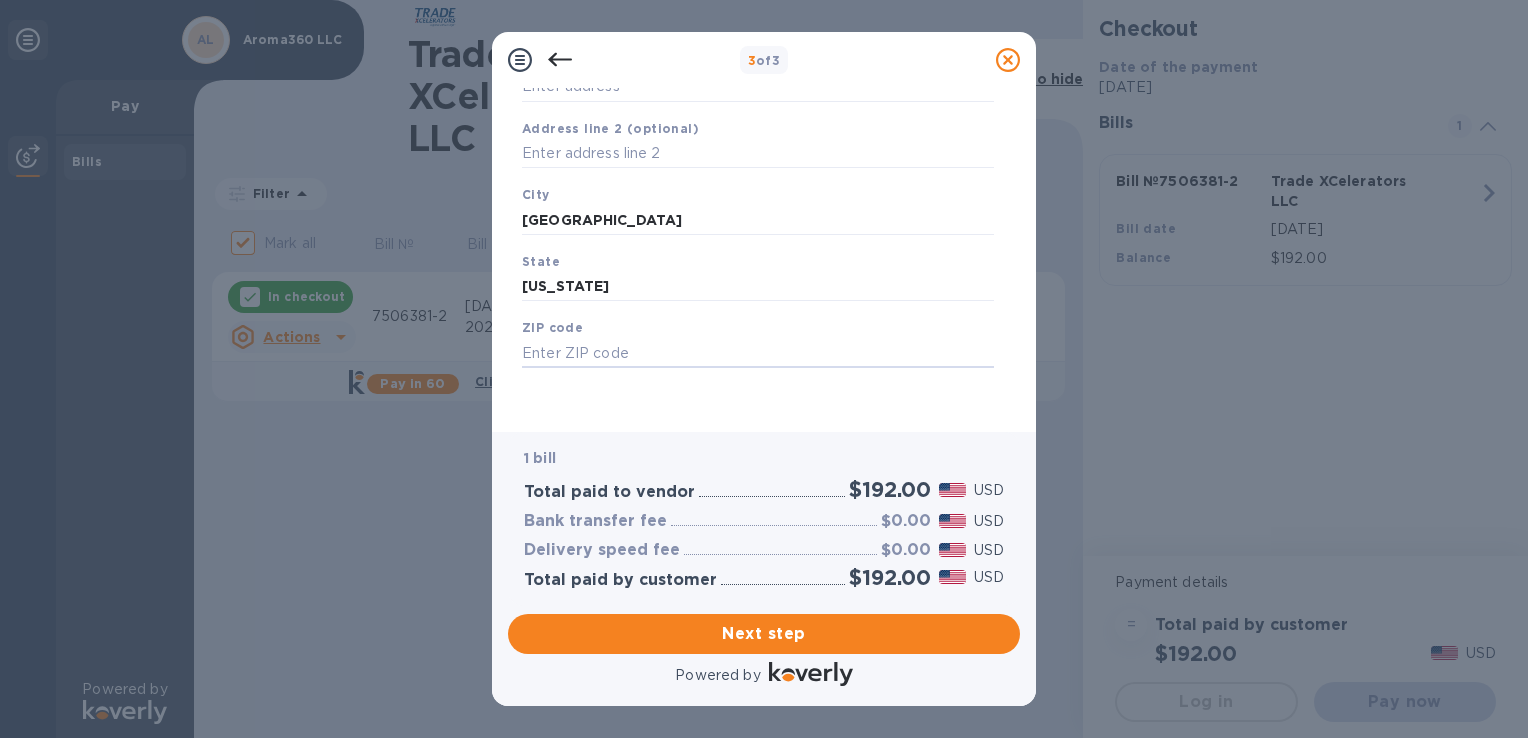 click on "ZIP code" at bounding box center (758, 342) 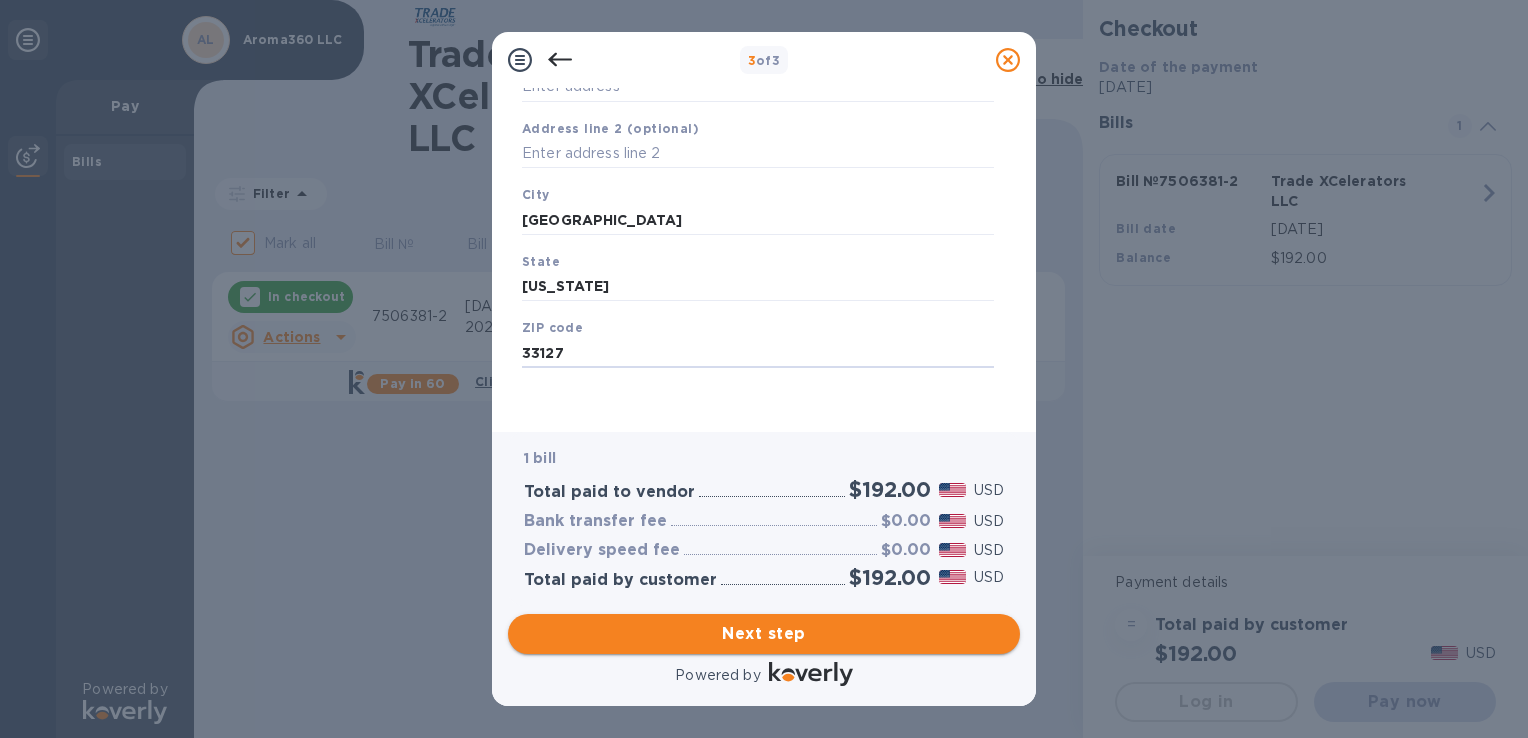 type on "33127" 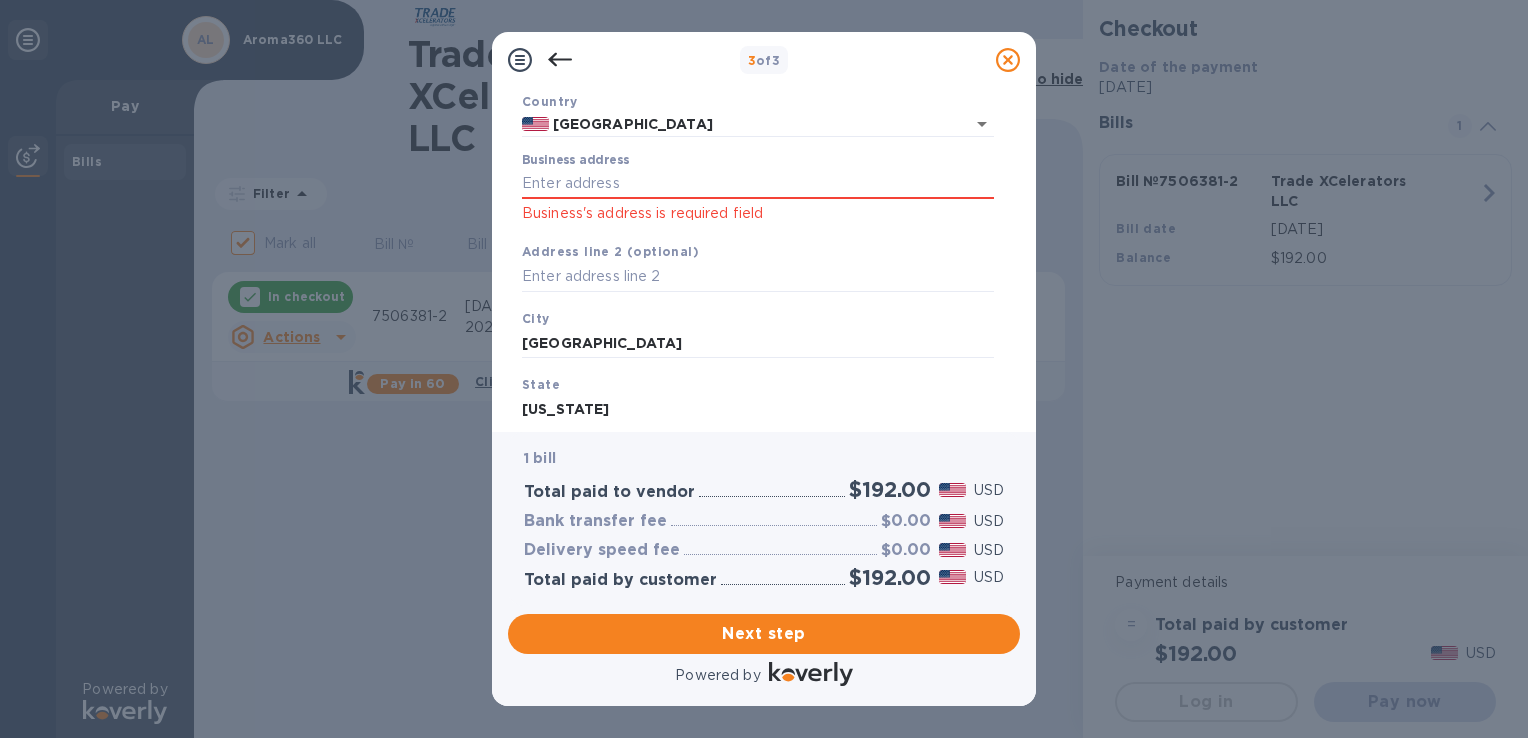 scroll, scrollTop: 0, scrollLeft: 0, axis: both 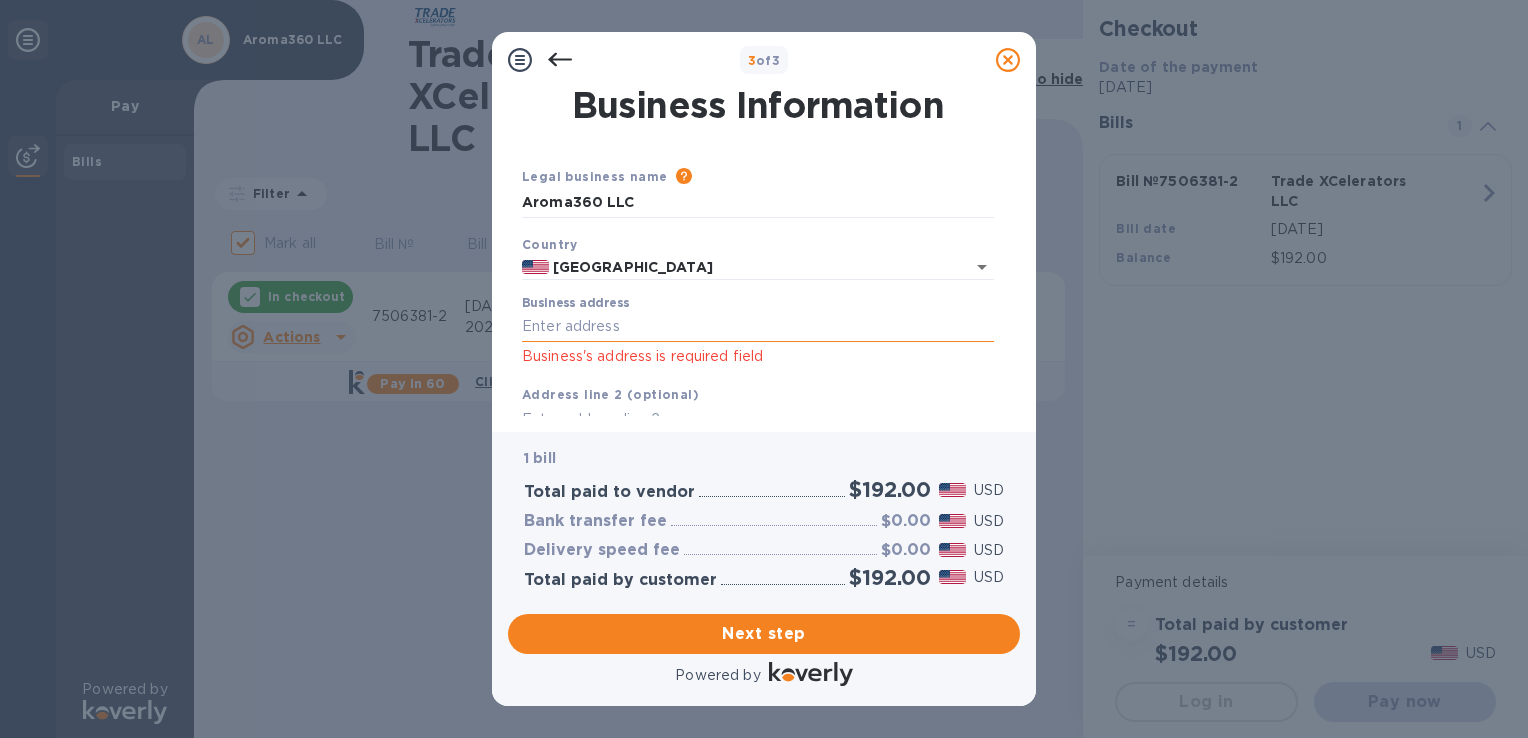 click on "Business address" at bounding box center [758, 327] 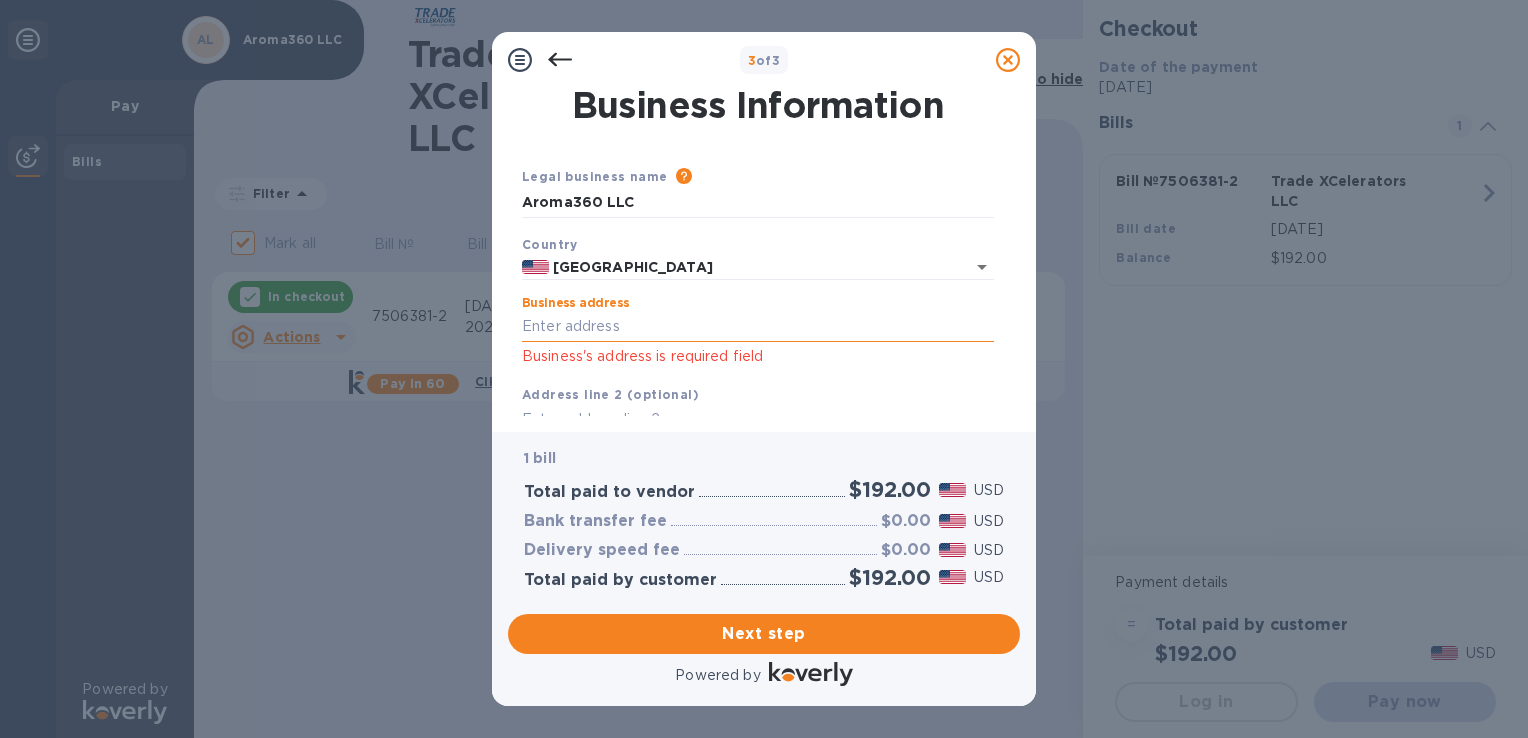 type on "[STREET_ADDRESS]" 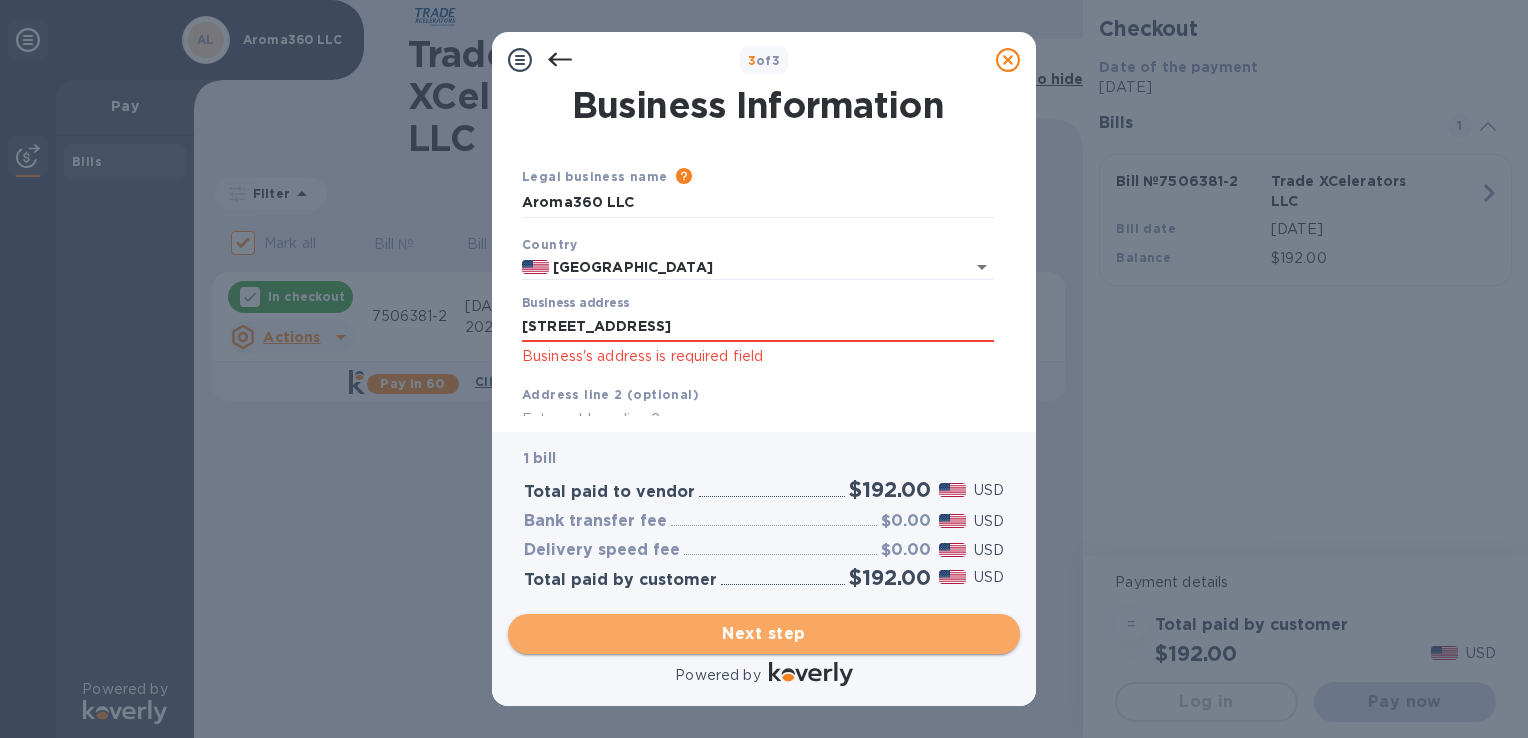 click on "Next step" at bounding box center (764, 634) 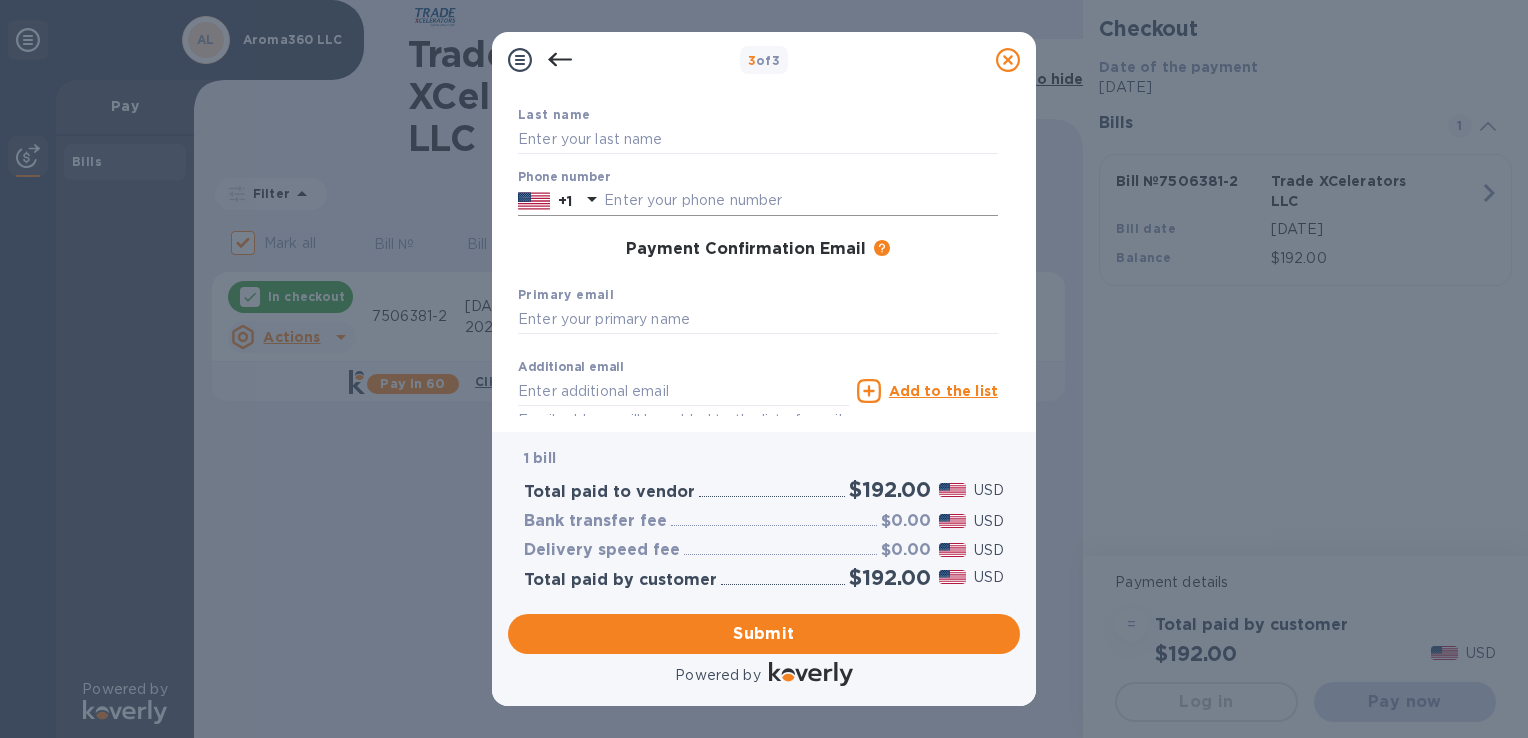 scroll, scrollTop: 0, scrollLeft: 0, axis: both 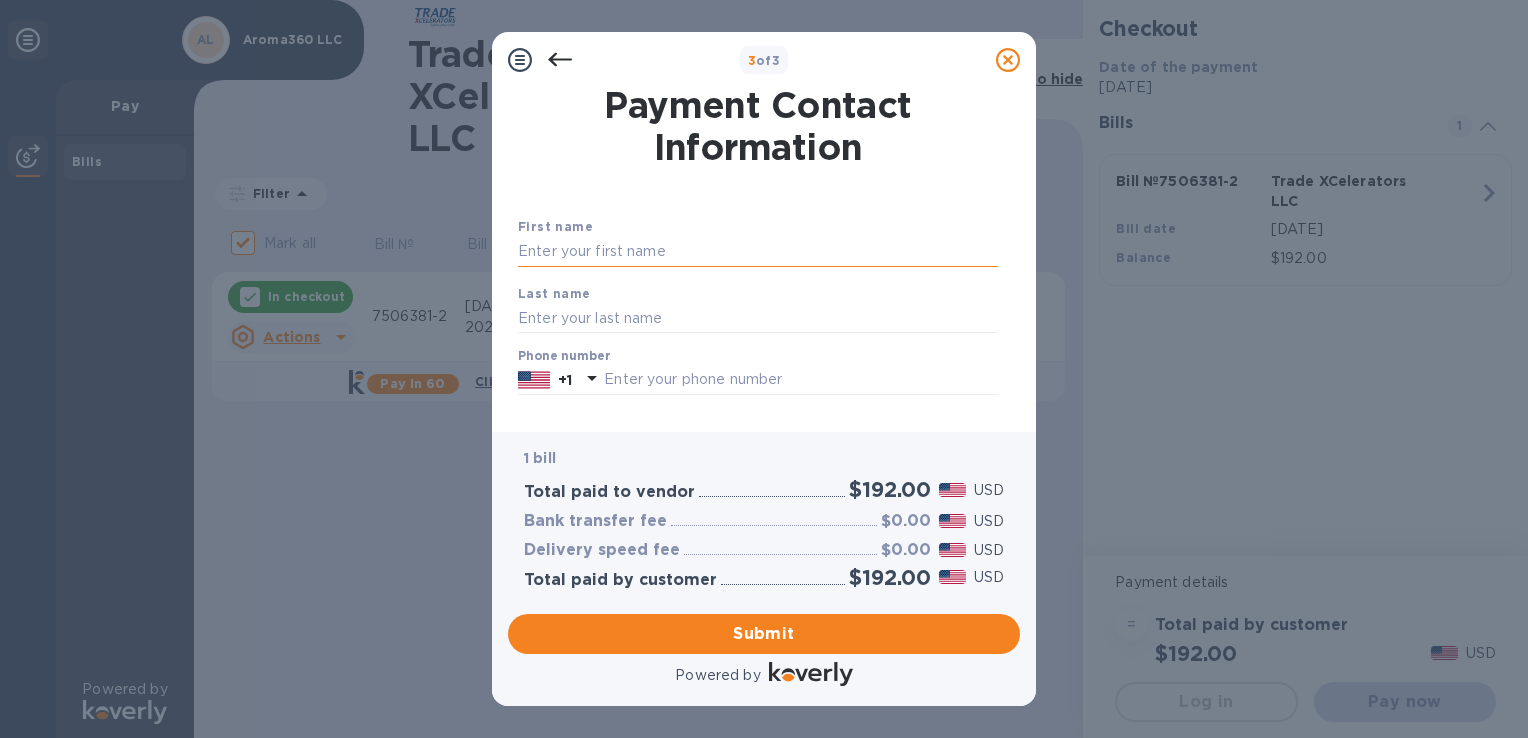 click at bounding box center (758, 252) 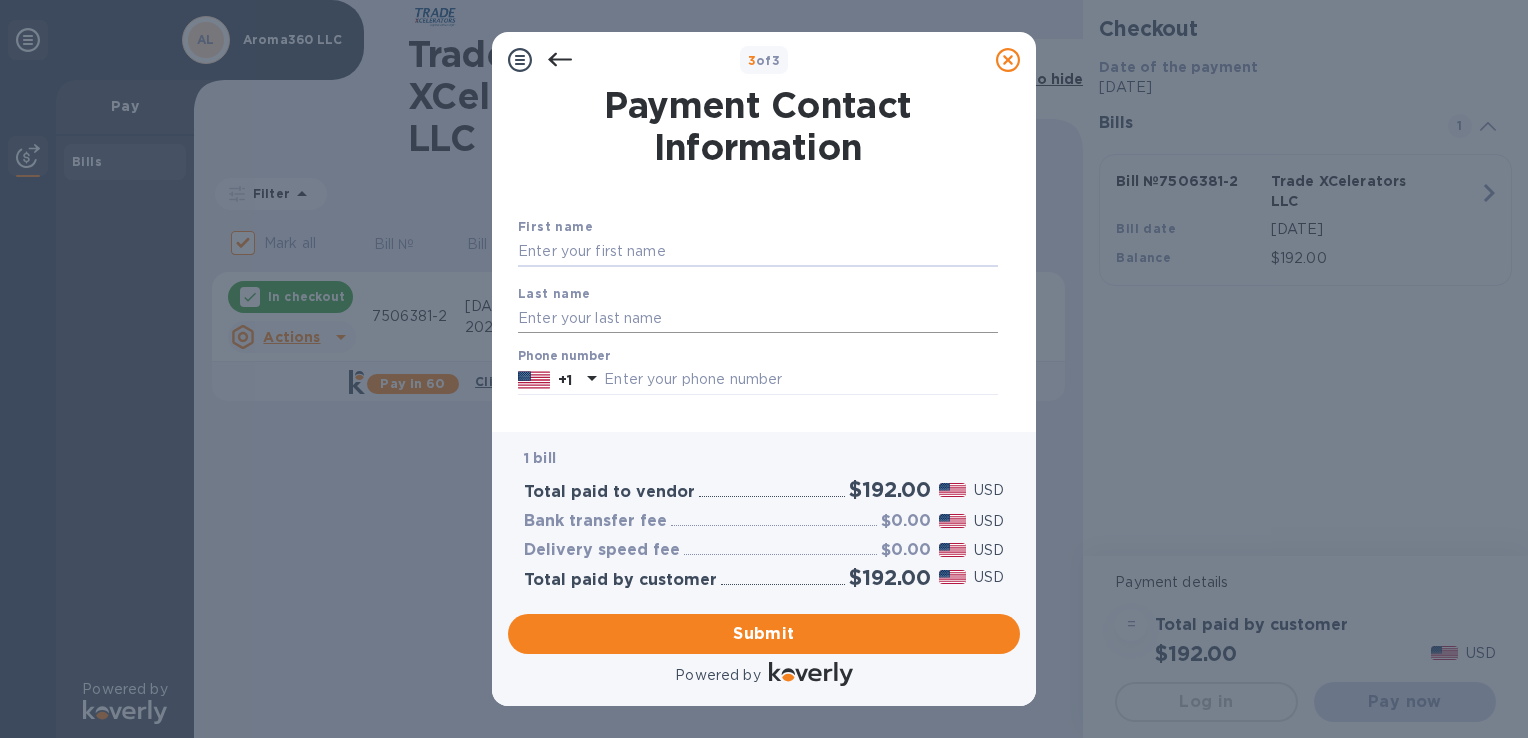 type on "[PERSON_NAME]" 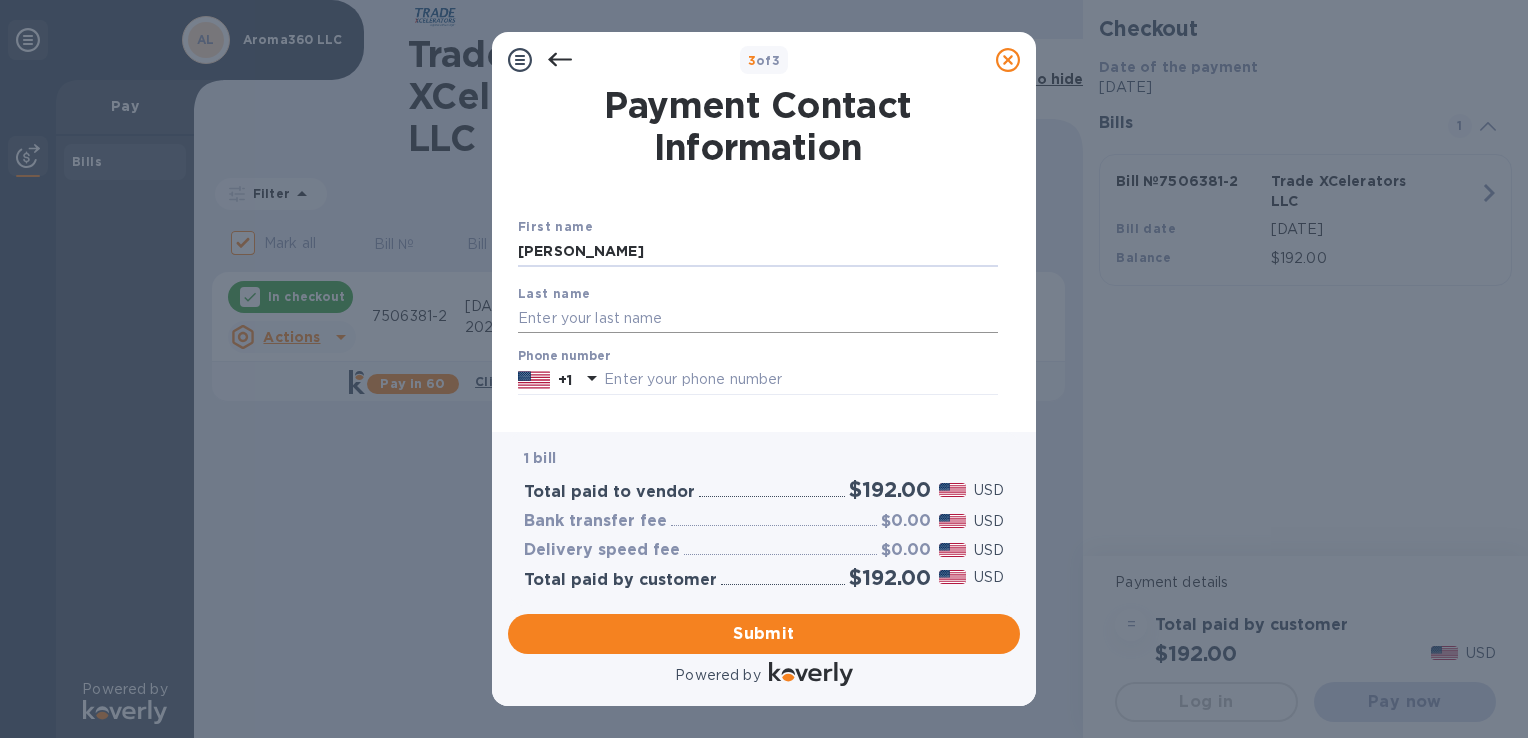 type on "Gutersohn" 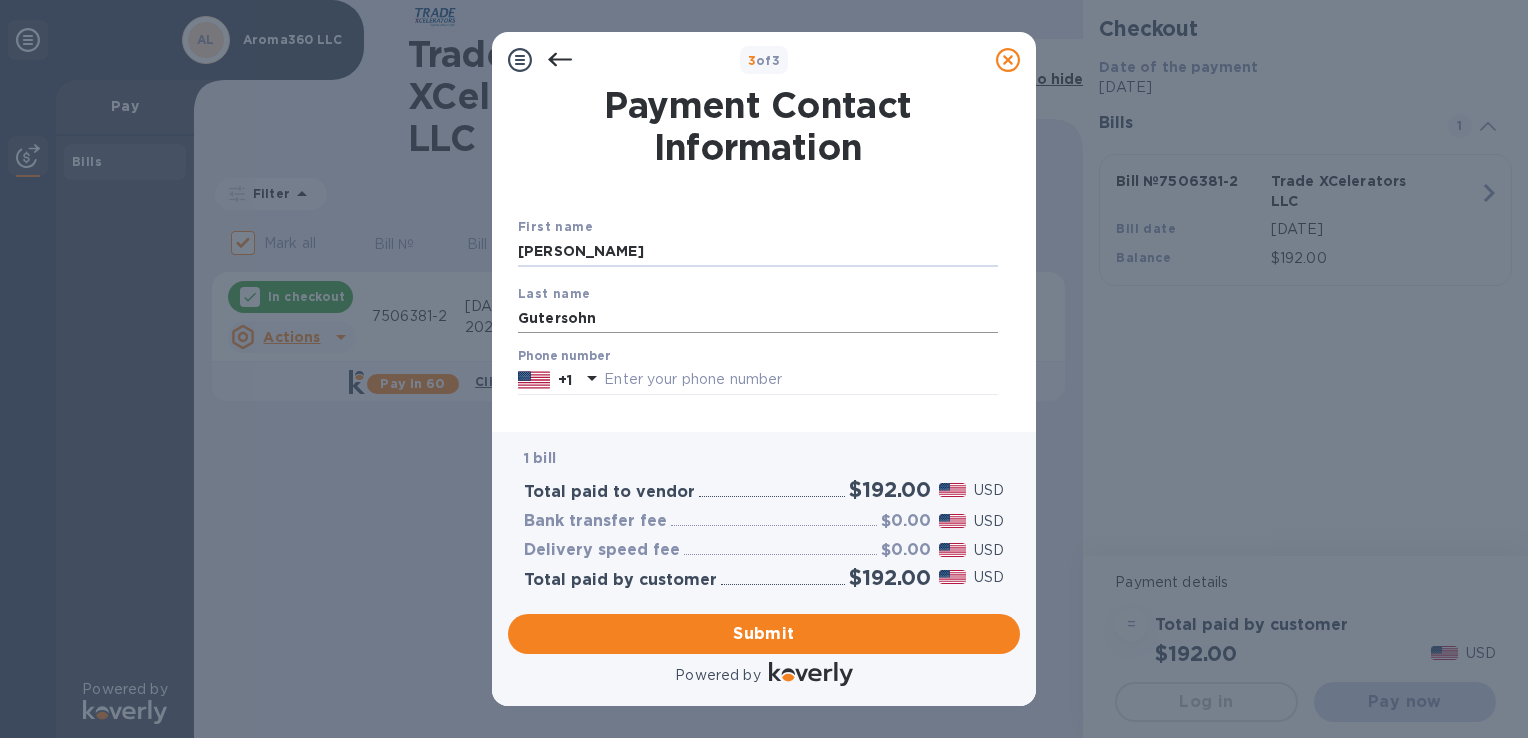 type on "8667139313" 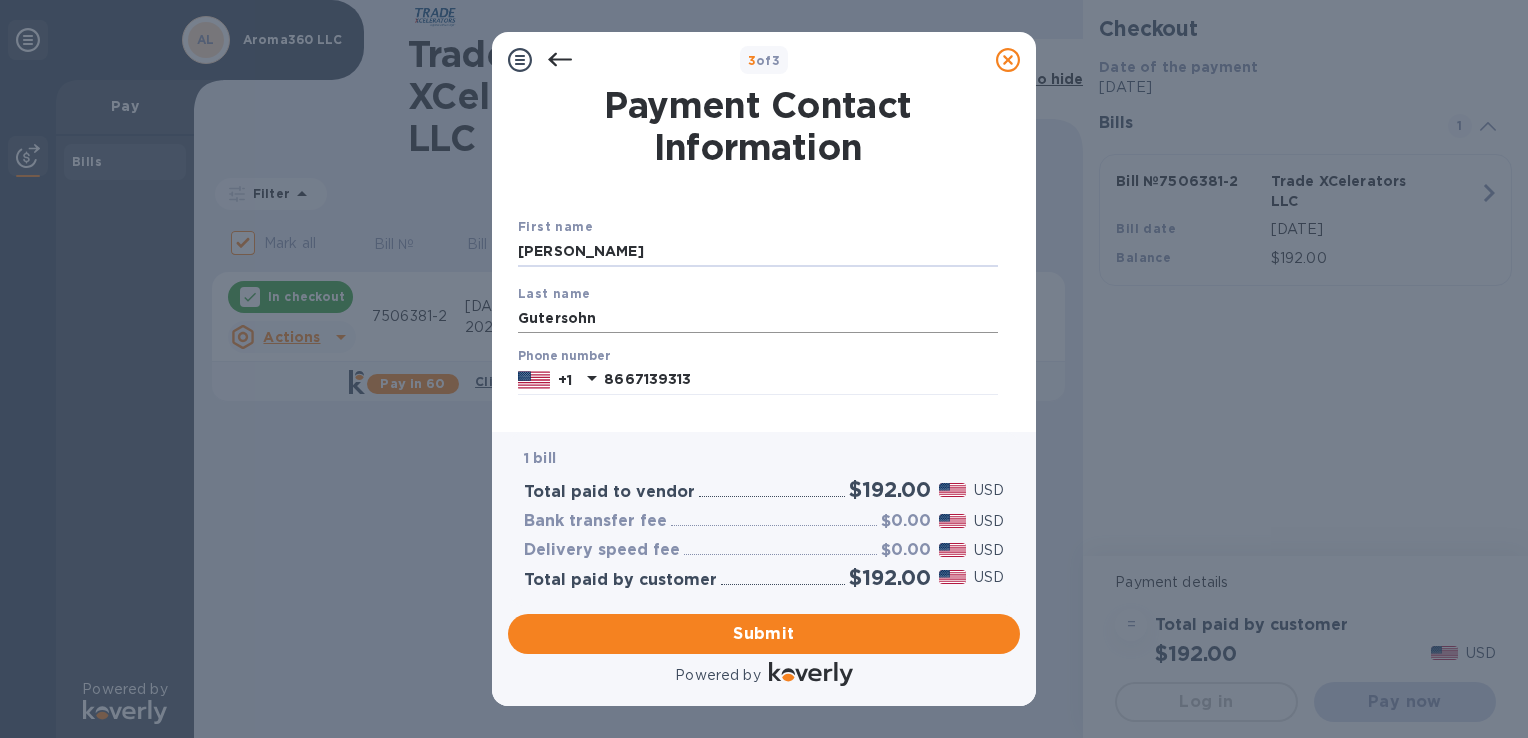 type on "[EMAIL_ADDRESS][DOMAIN_NAME]" 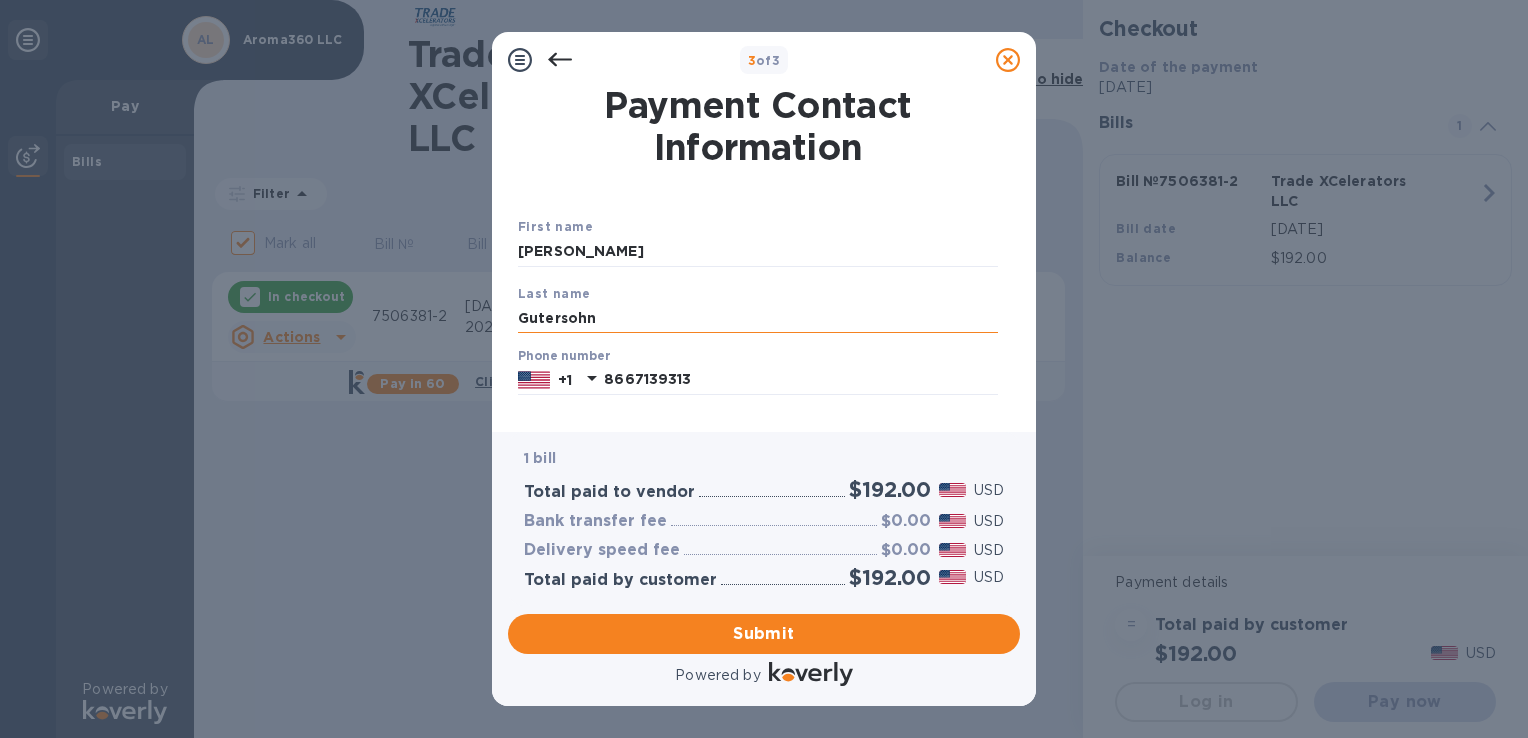 drag, startPoint x: 623, startPoint y: 321, endPoint x: 530, endPoint y: 319, distance: 93.0215 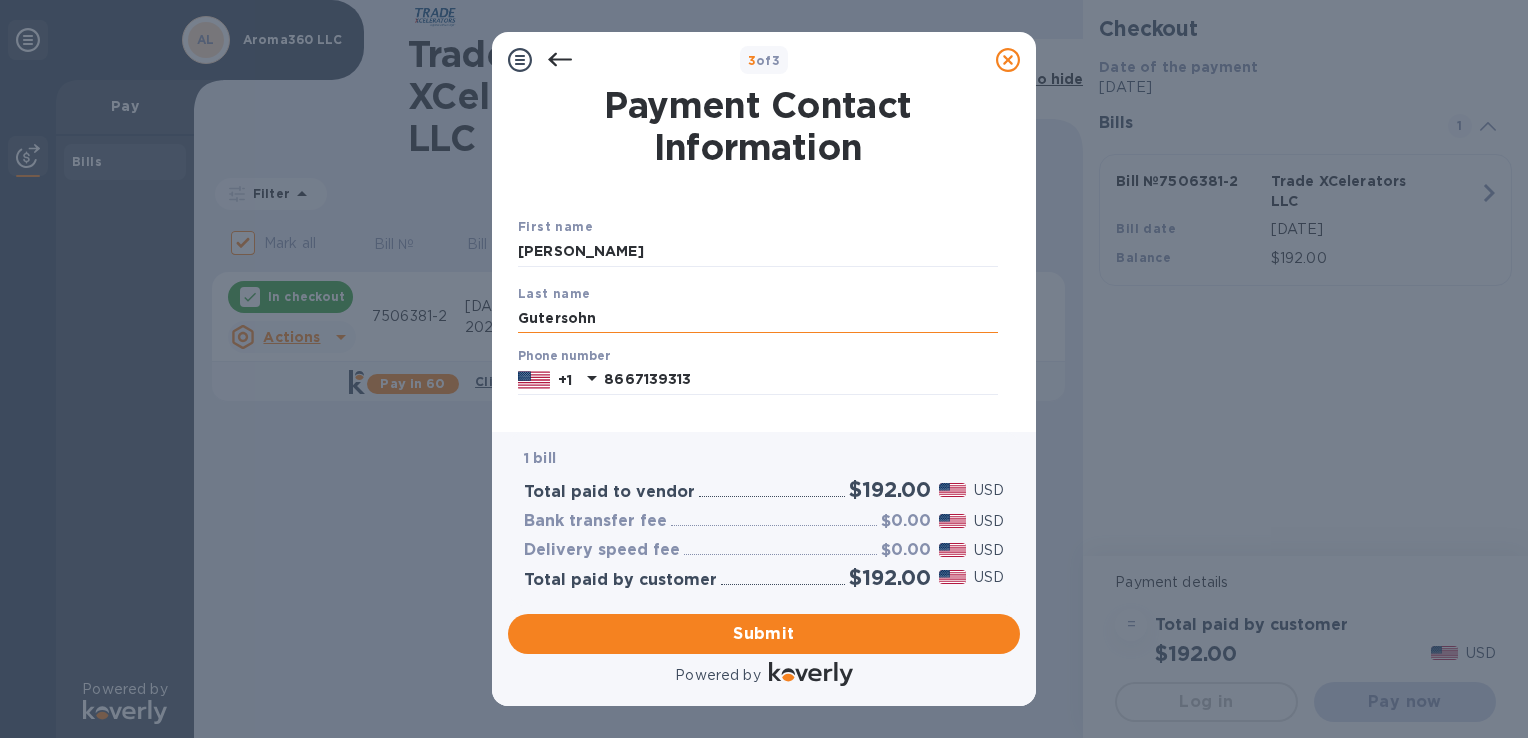 click on "Gutersohn" at bounding box center (758, 318) 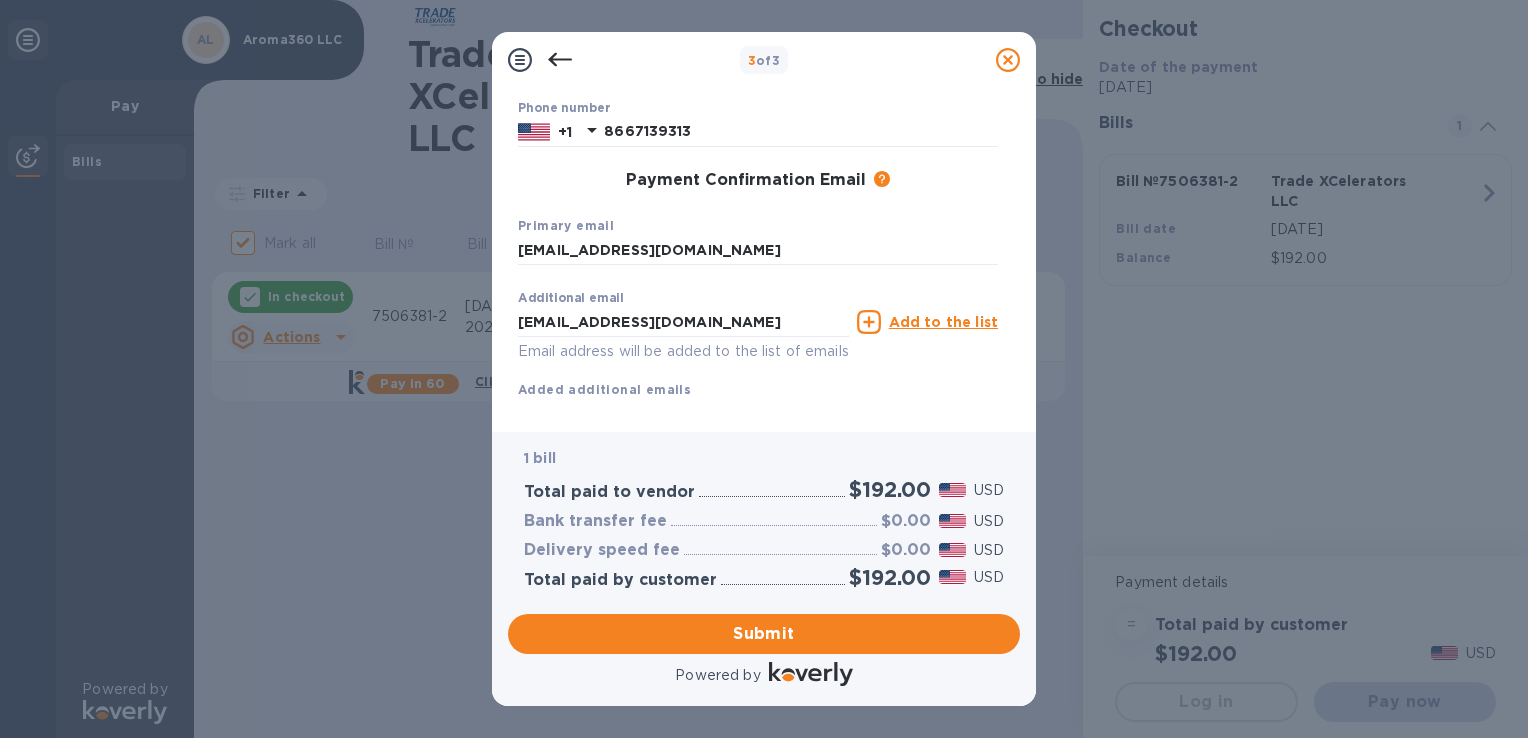 scroll, scrollTop: 288, scrollLeft: 0, axis: vertical 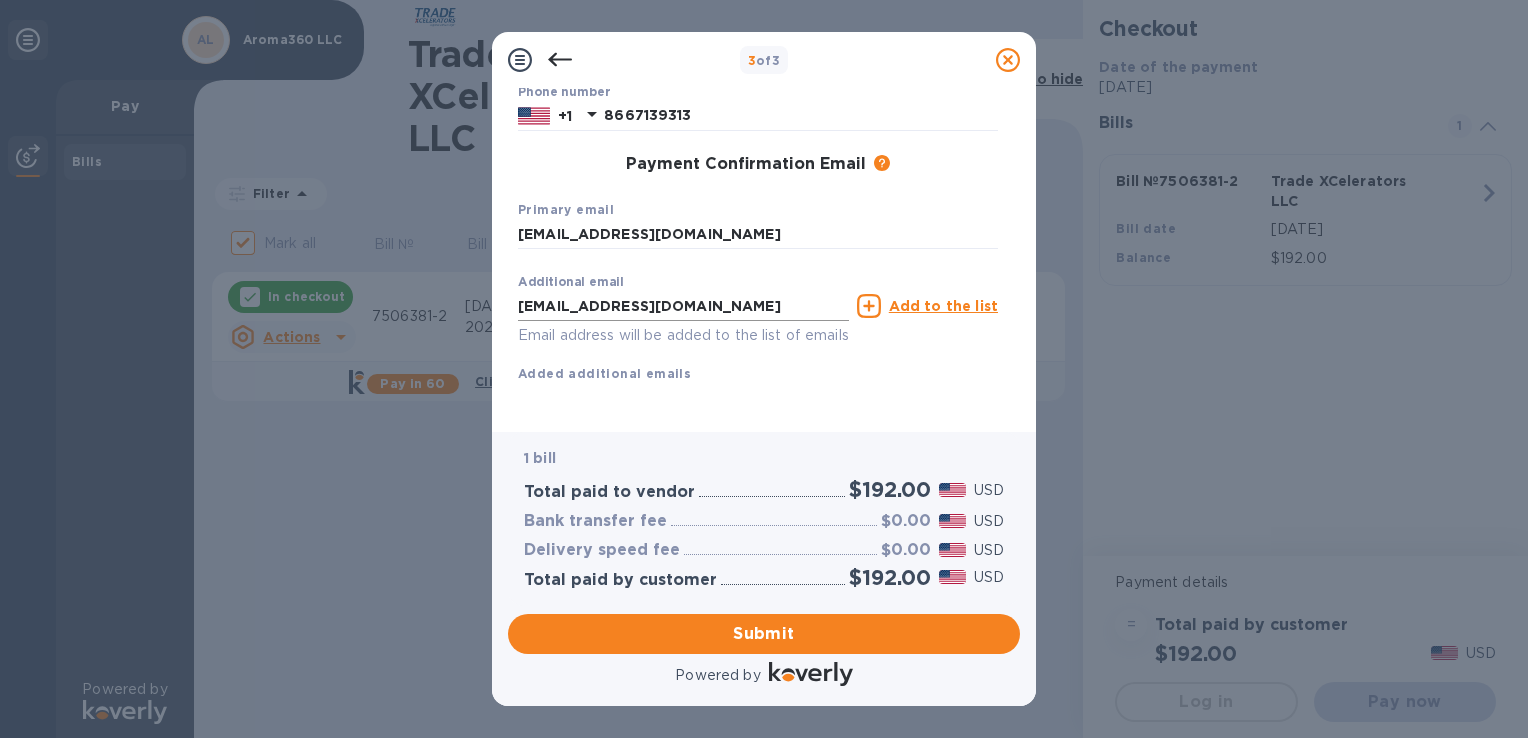 type on "G" 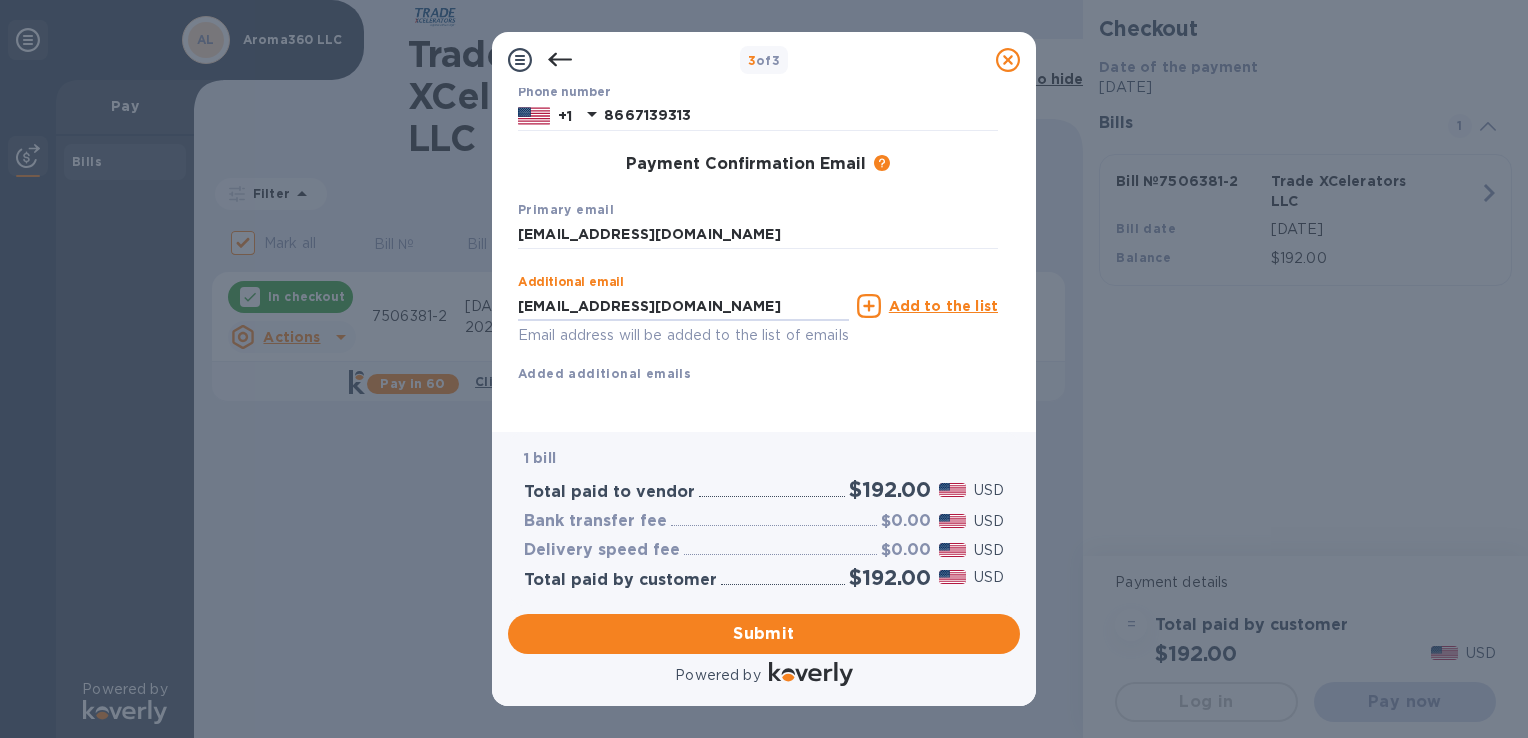 drag, startPoint x: 736, startPoint y: 286, endPoint x: 474, endPoint y: 284, distance: 262.00763 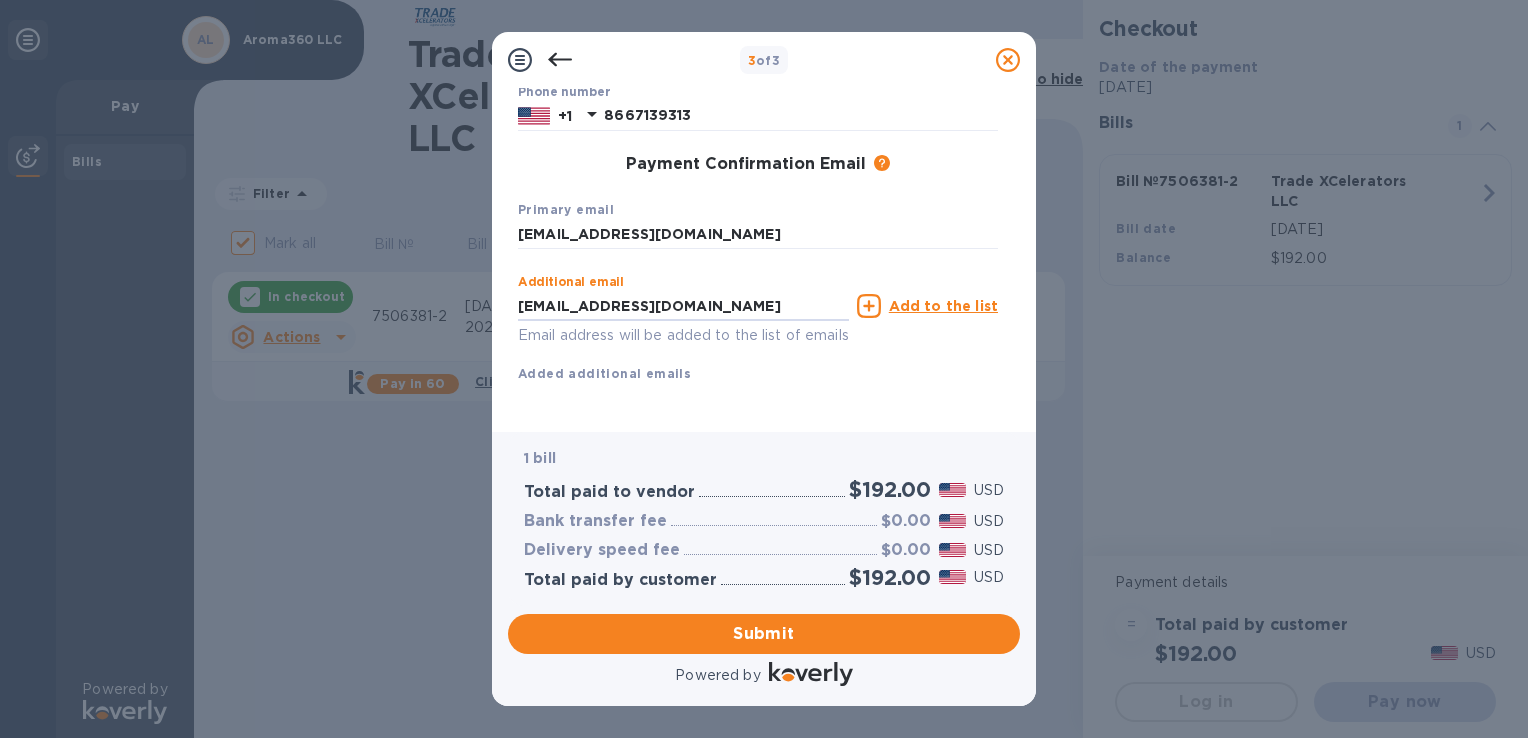 click on "3  of  3 Payment Contact Information First name [PERSON_NAME] Last name G Phone number [PHONE_NUMBER] Payment Confirmation Email The added email addresses will be used to send the payment confirmation. Primary email [EMAIL_ADDRESS][DOMAIN_NAME] Additional email [EMAIL_ADDRESS][DOMAIN_NAME] Email address will be added to the list of emails Add to the list Added additional emails Submit 1 bill Total paid to vendor $192.00 USD Bank transfer fee $0.00 USD Delivery speed fee $0.00 USD Total paid by customer $192.00 USD Submit Powered by" at bounding box center [764, 369] 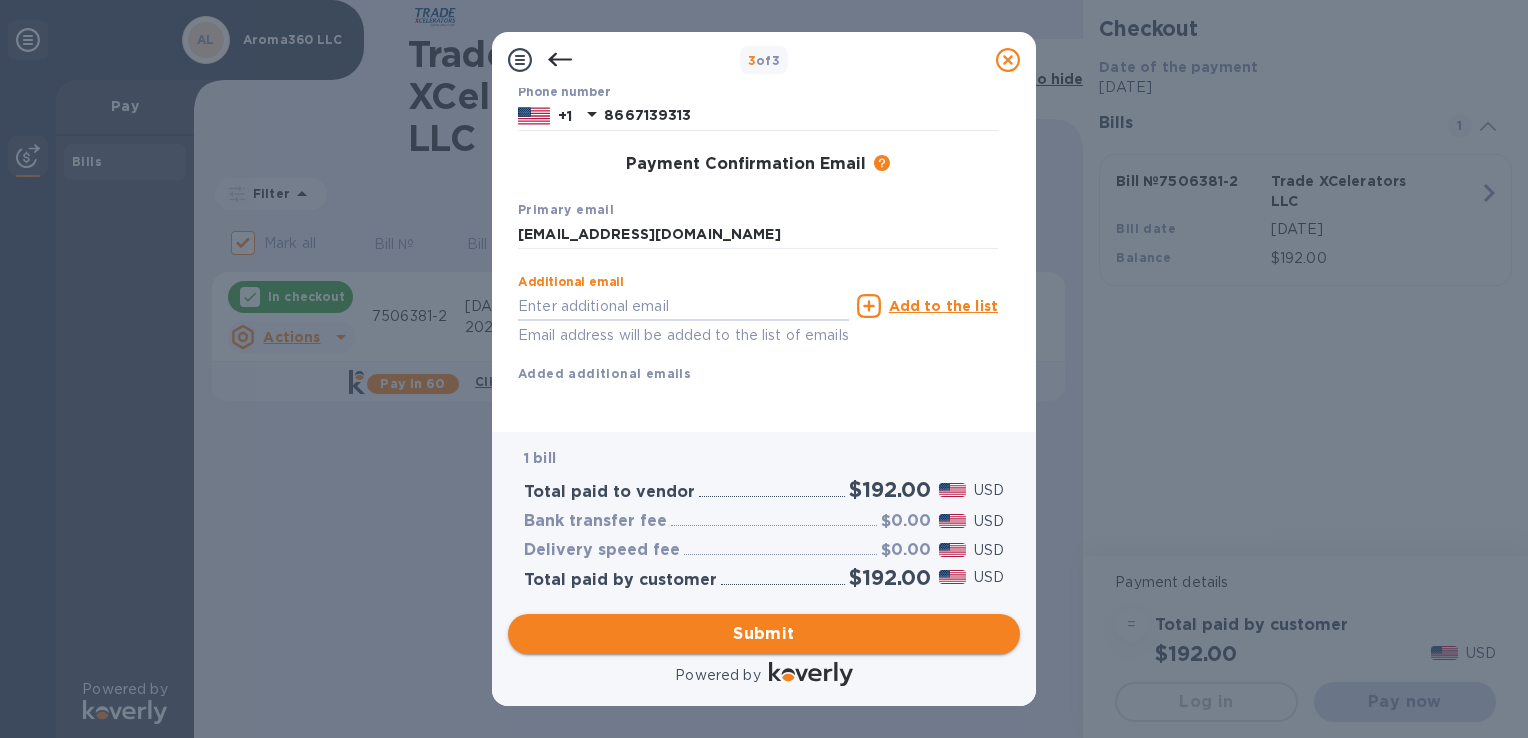 type 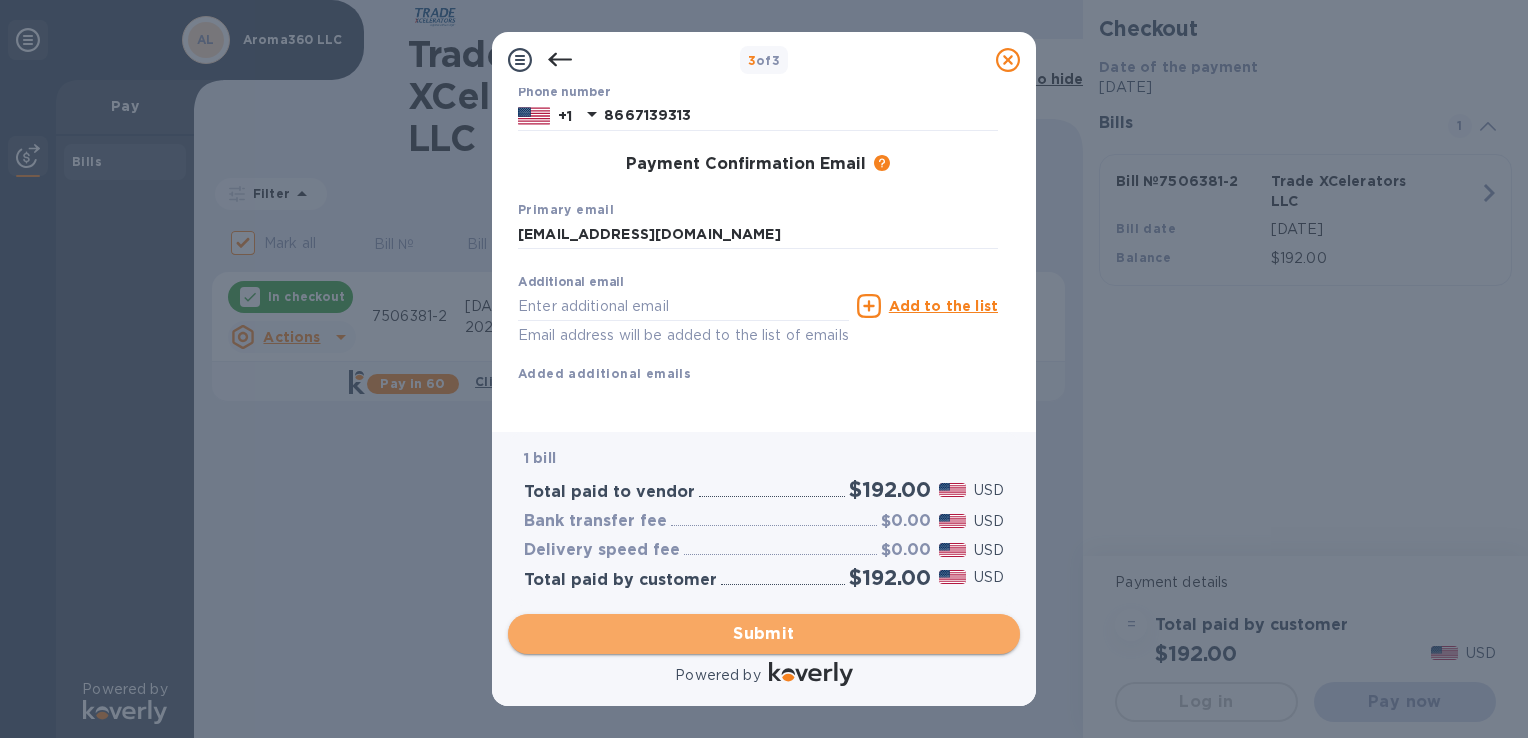 click on "Submit" at bounding box center (764, 634) 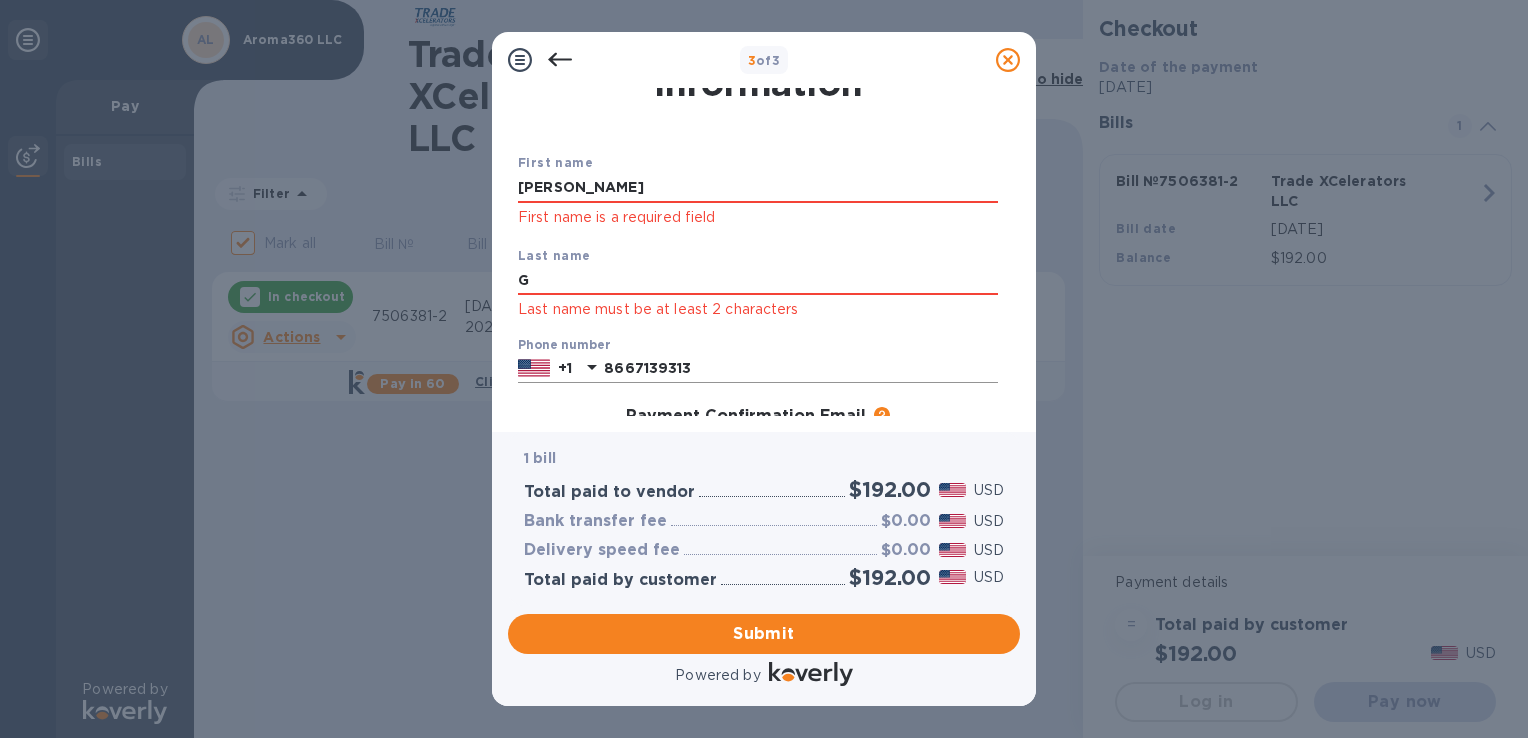 scroll, scrollTop: 41, scrollLeft: 0, axis: vertical 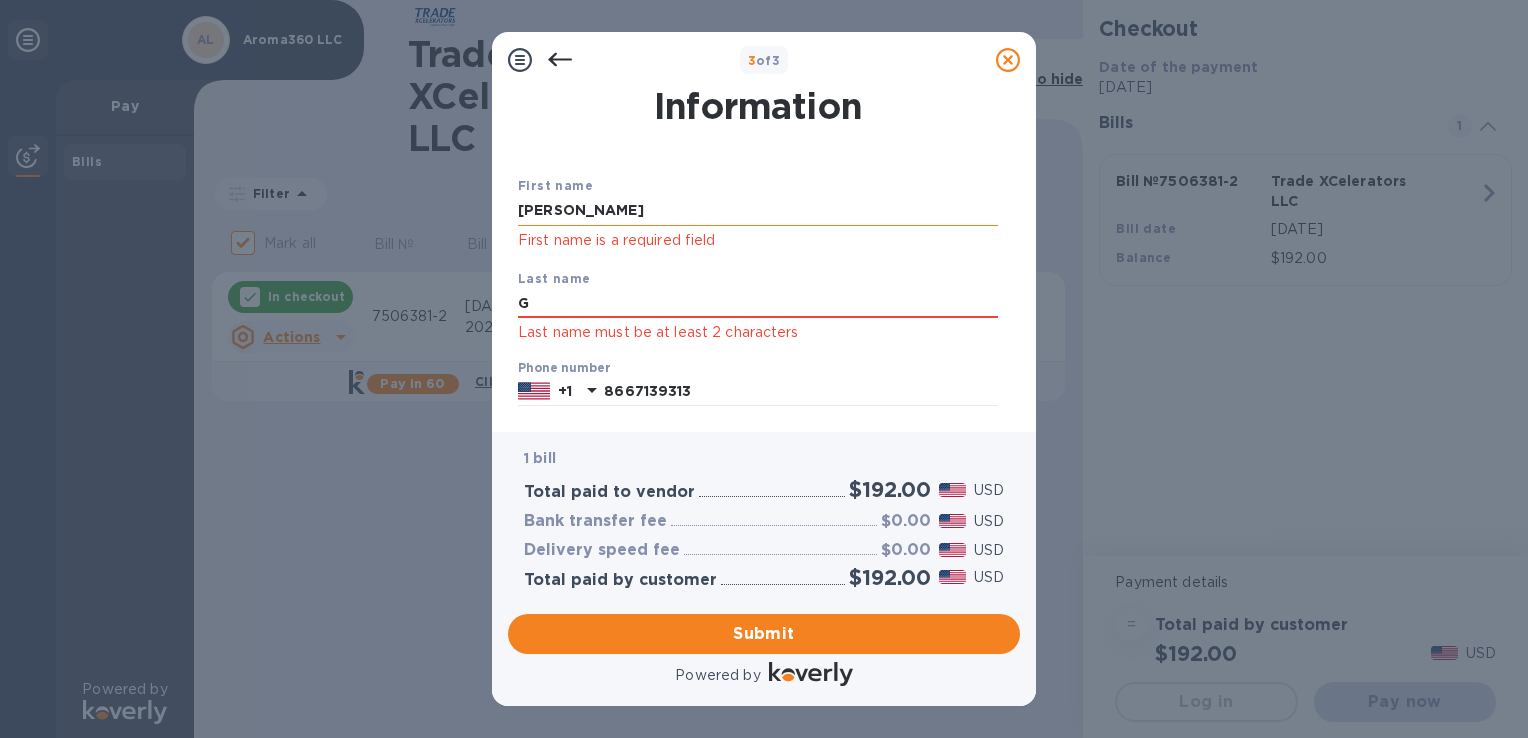 click on "[PERSON_NAME]" at bounding box center (758, 211) 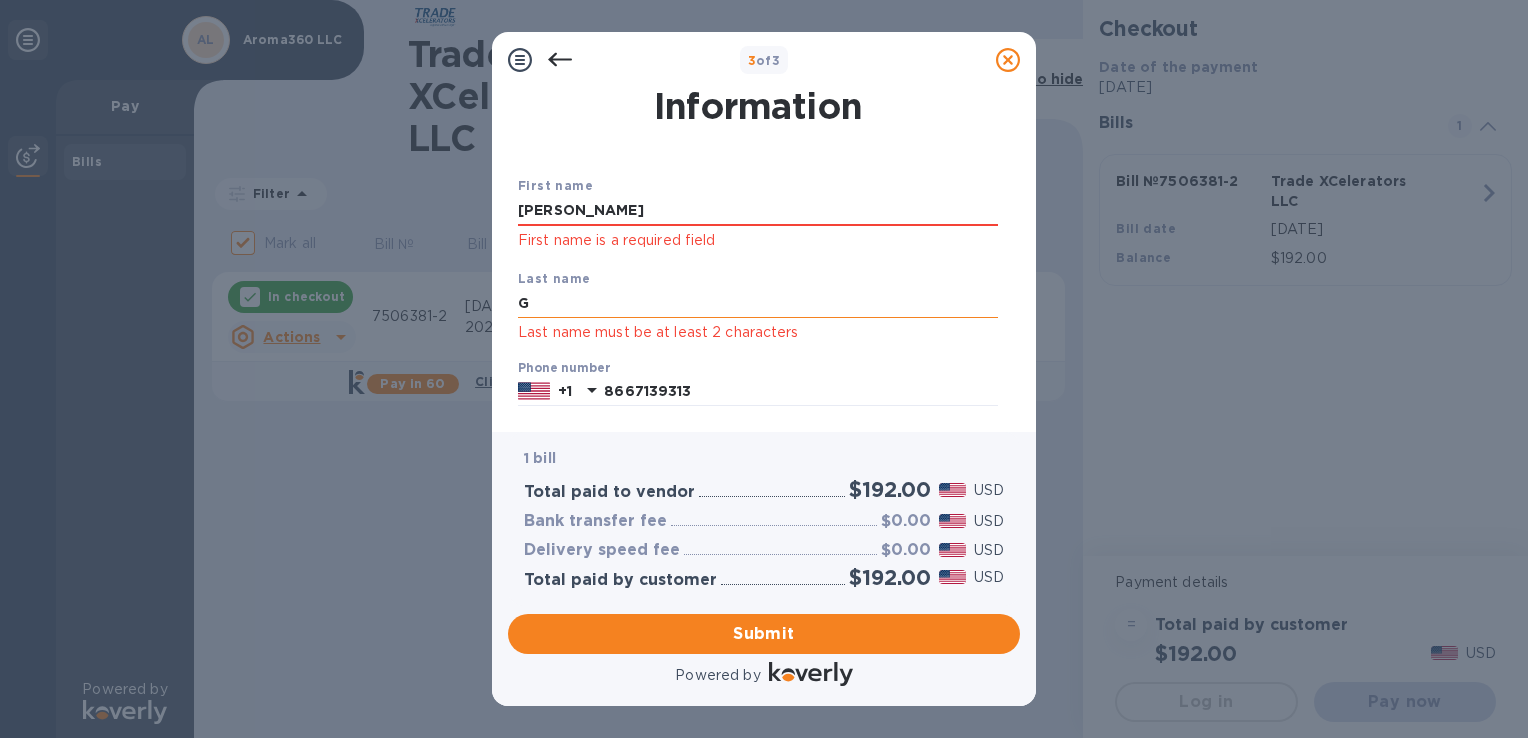 click on "G" at bounding box center (758, 304) 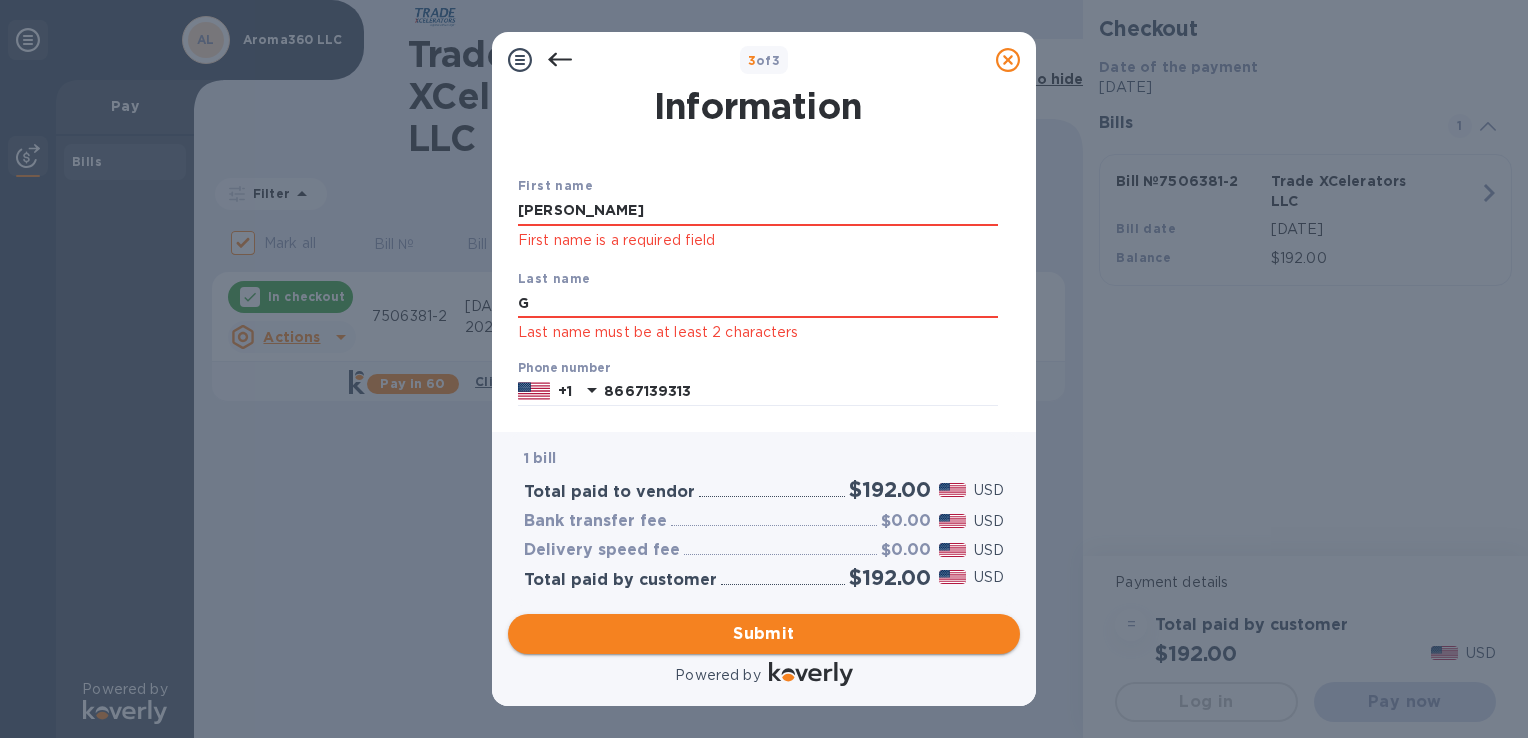 click on "Submit" at bounding box center [764, 634] 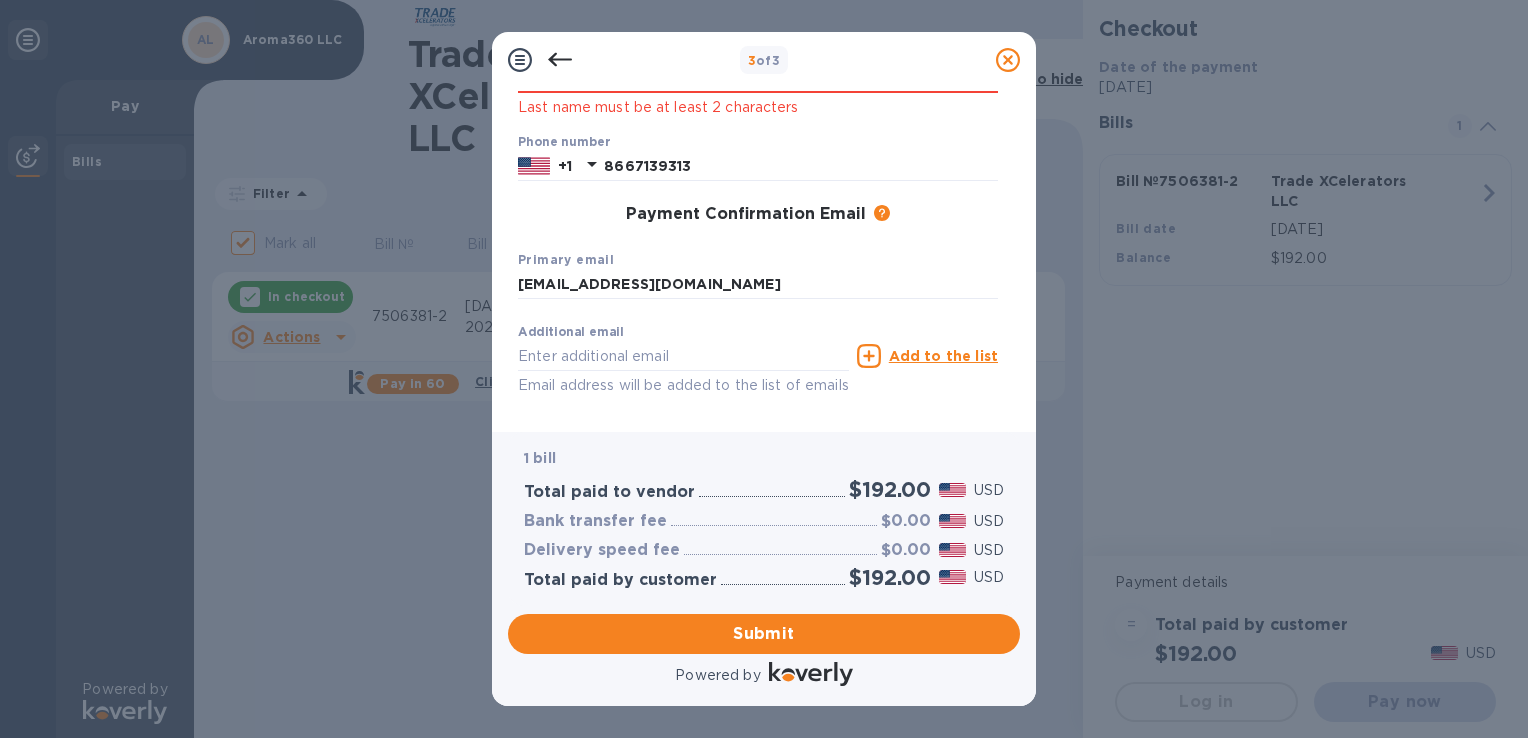 scroll, scrollTop: 315, scrollLeft: 0, axis: vertical 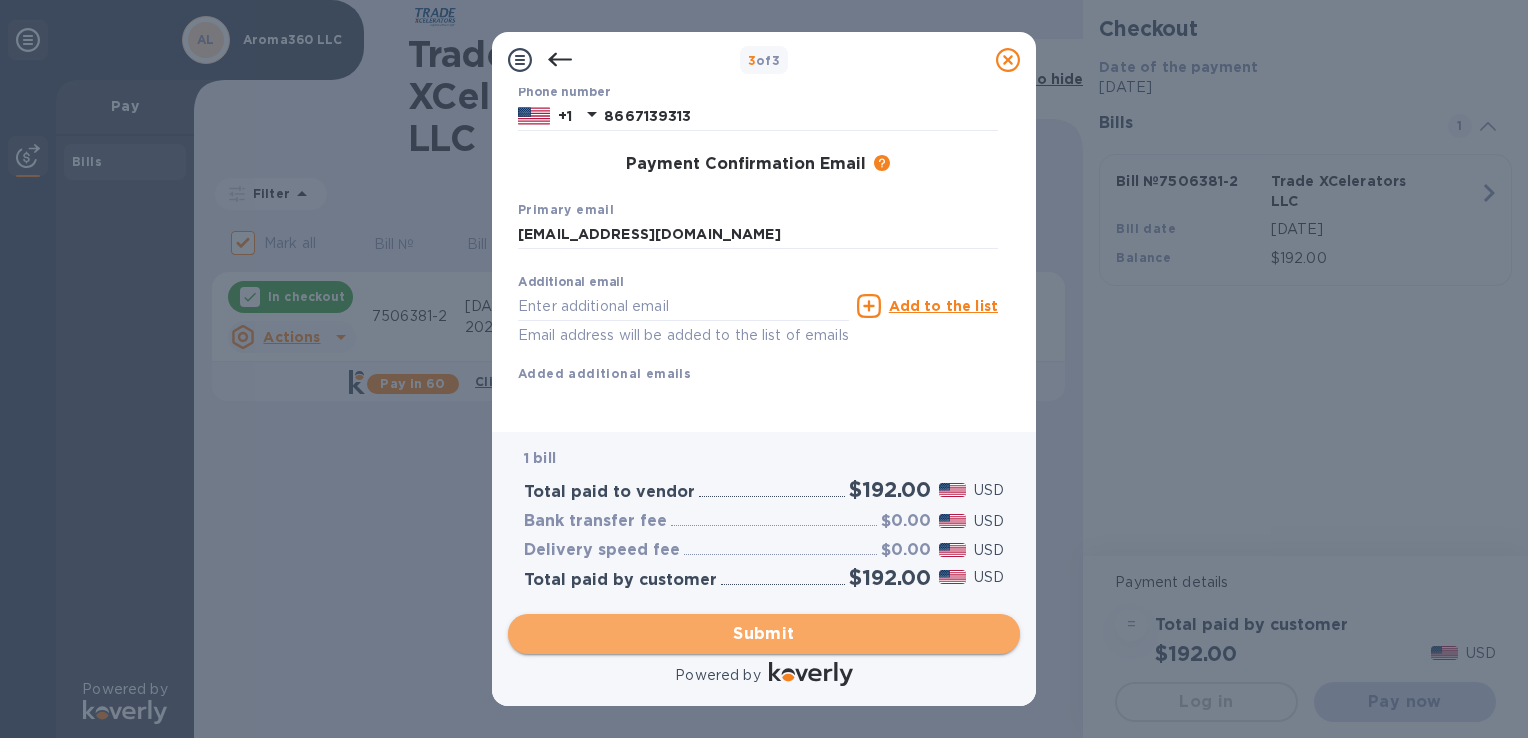 click on "Submit" at bounding box center [764, 634] 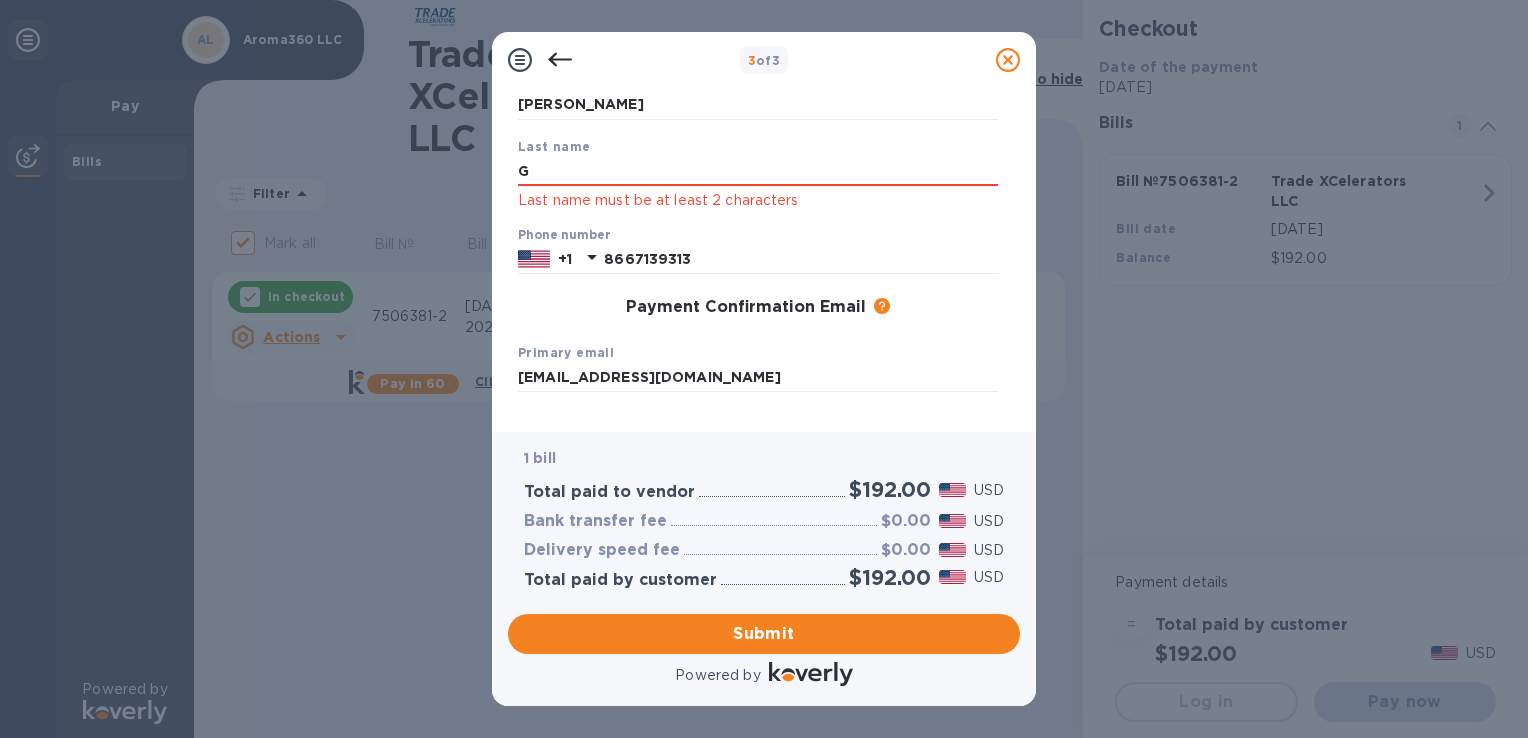 scroll, scrollTop: 0, scrollLeft: 0, axis: both 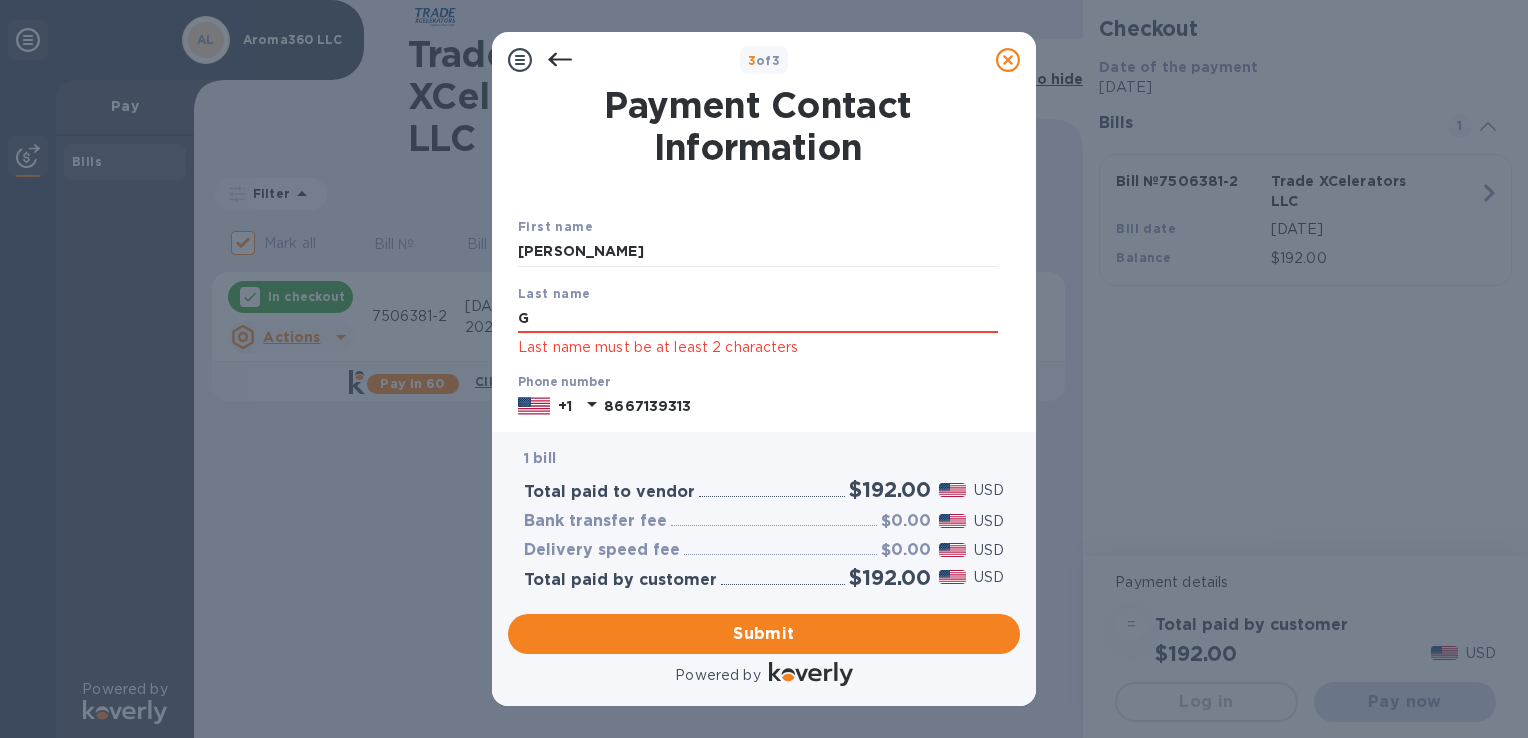 click on "Last name G Last name must be at least 2 characters" at bounding box center (758, 321) 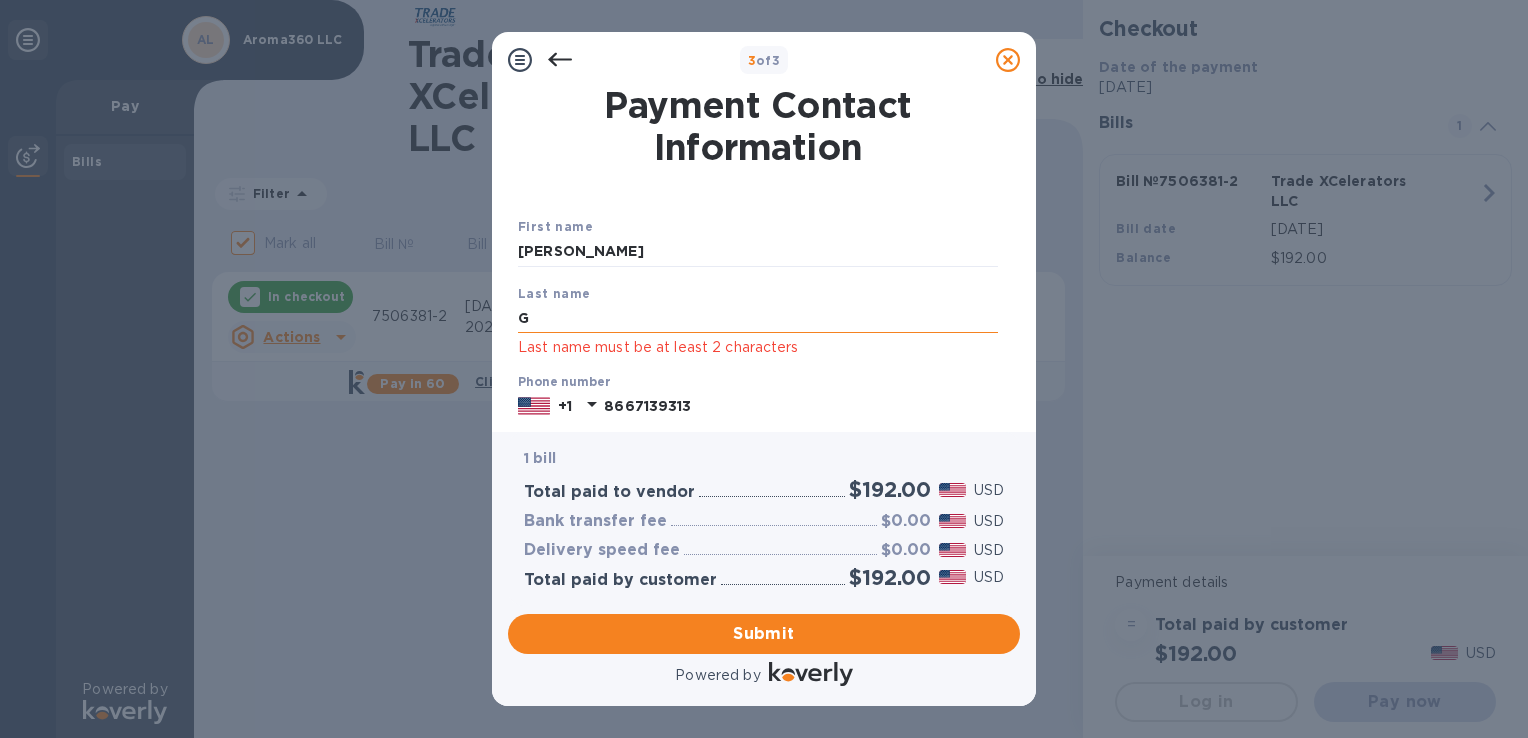 click on "G" at bounding box center [758, 318] 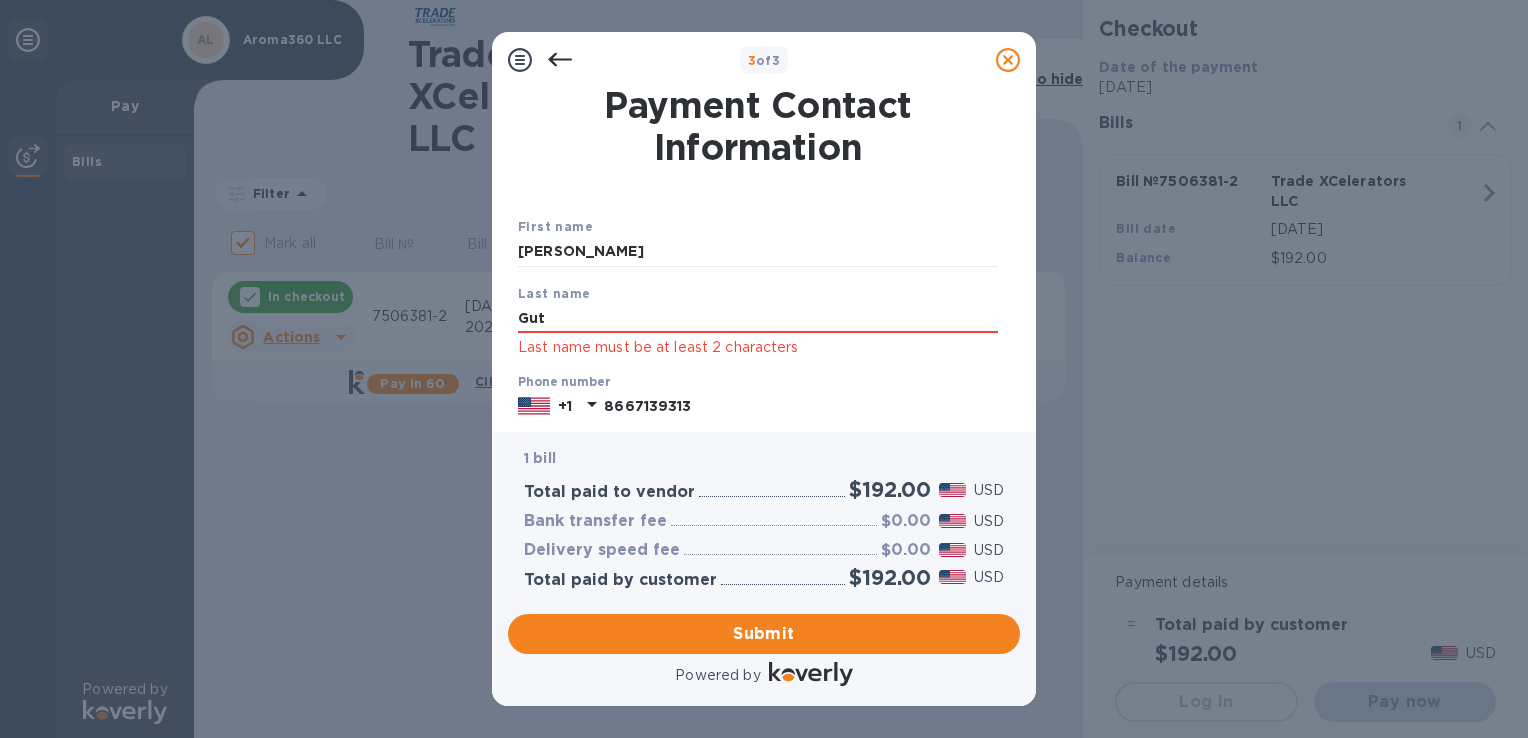 type on "Gut" 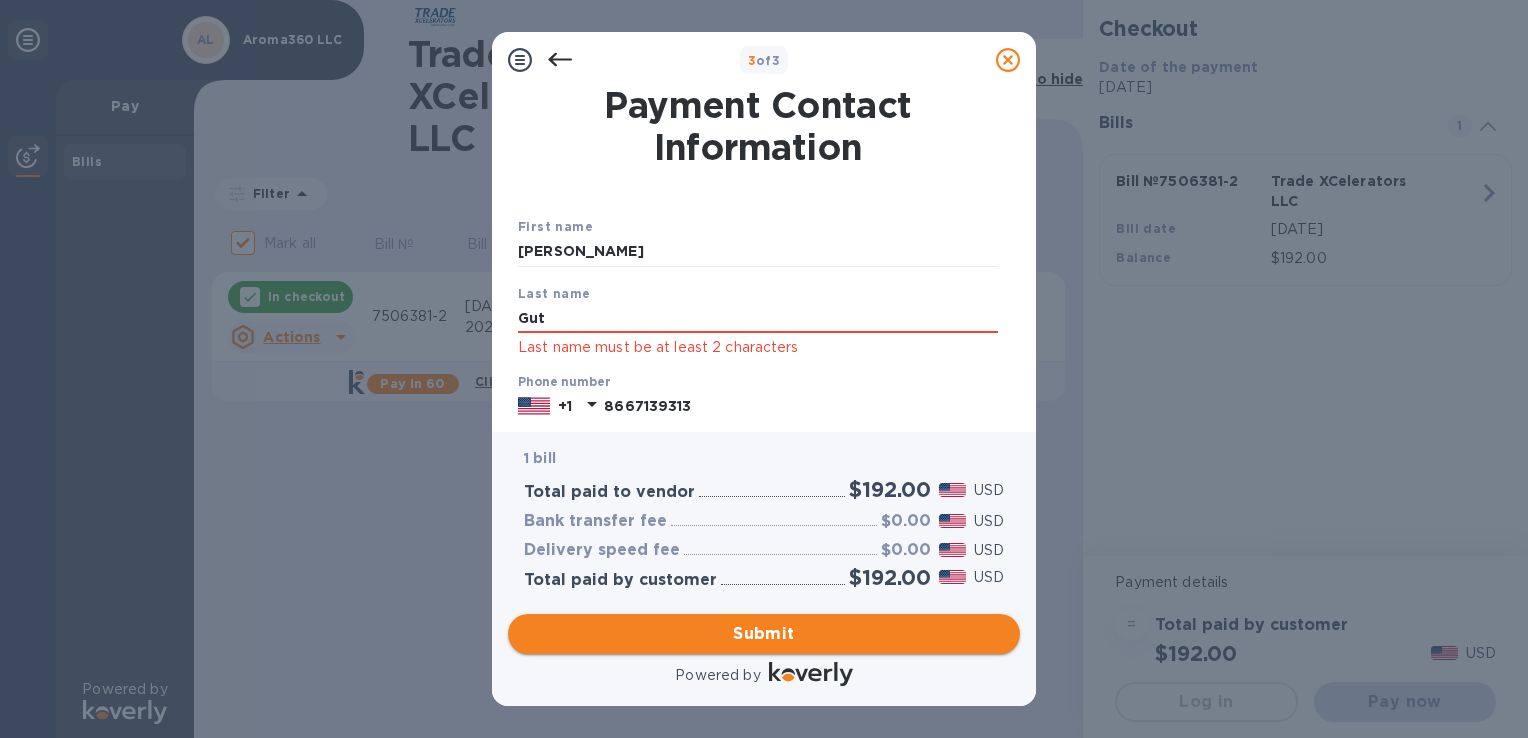 click on "Submit" at bounding box center [764, 634] 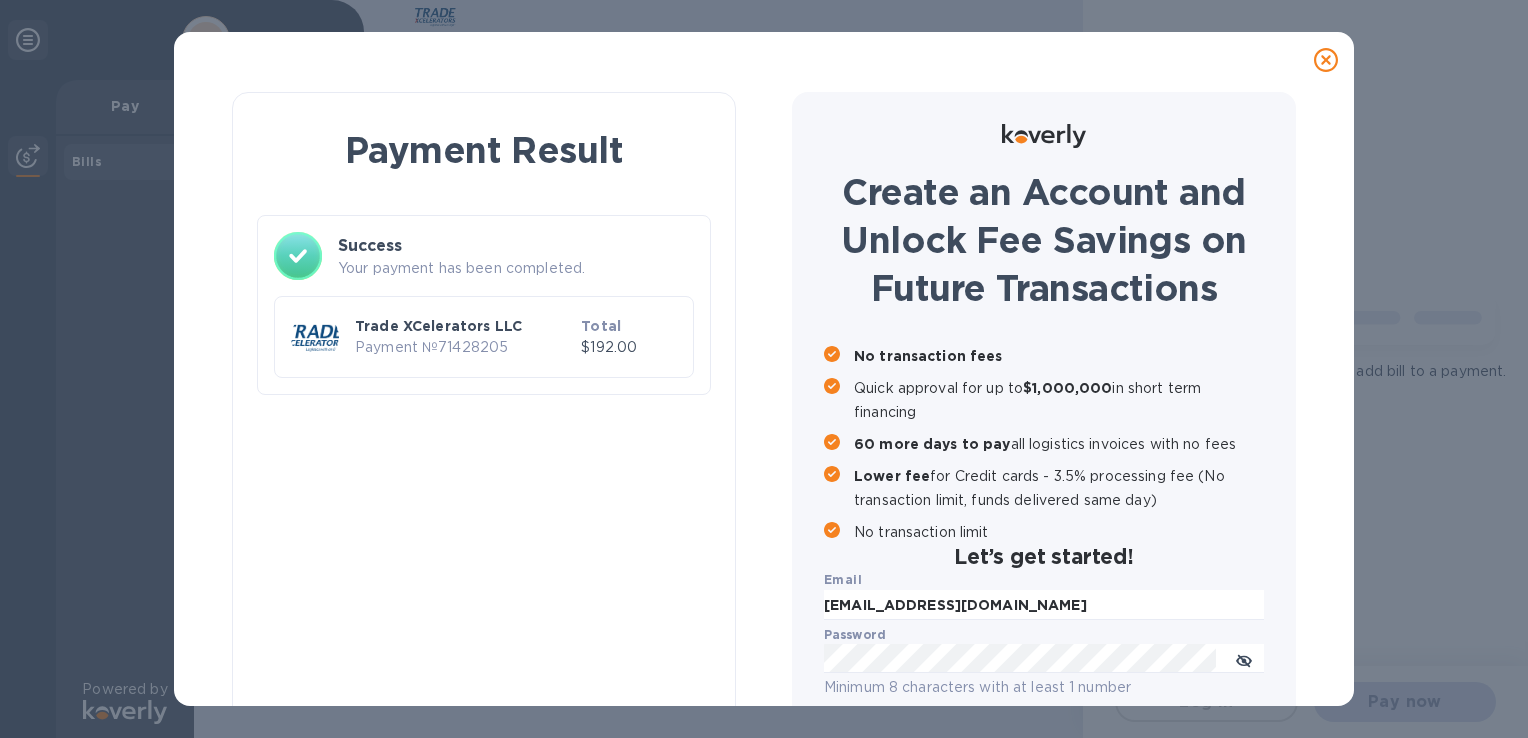 checkbox on "false" 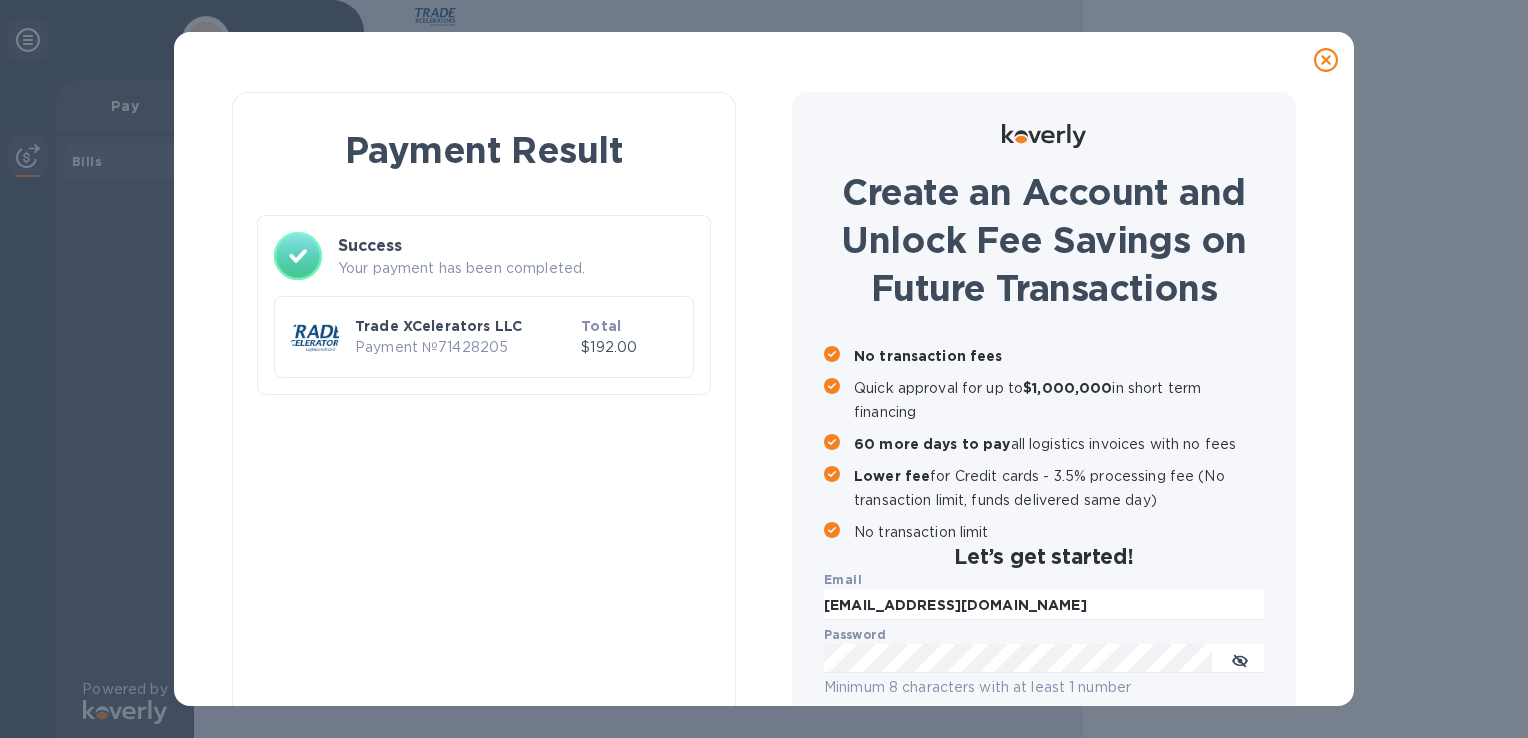 scroll, scrollTop: 181, scrollLeft: 0, axis: vertical 